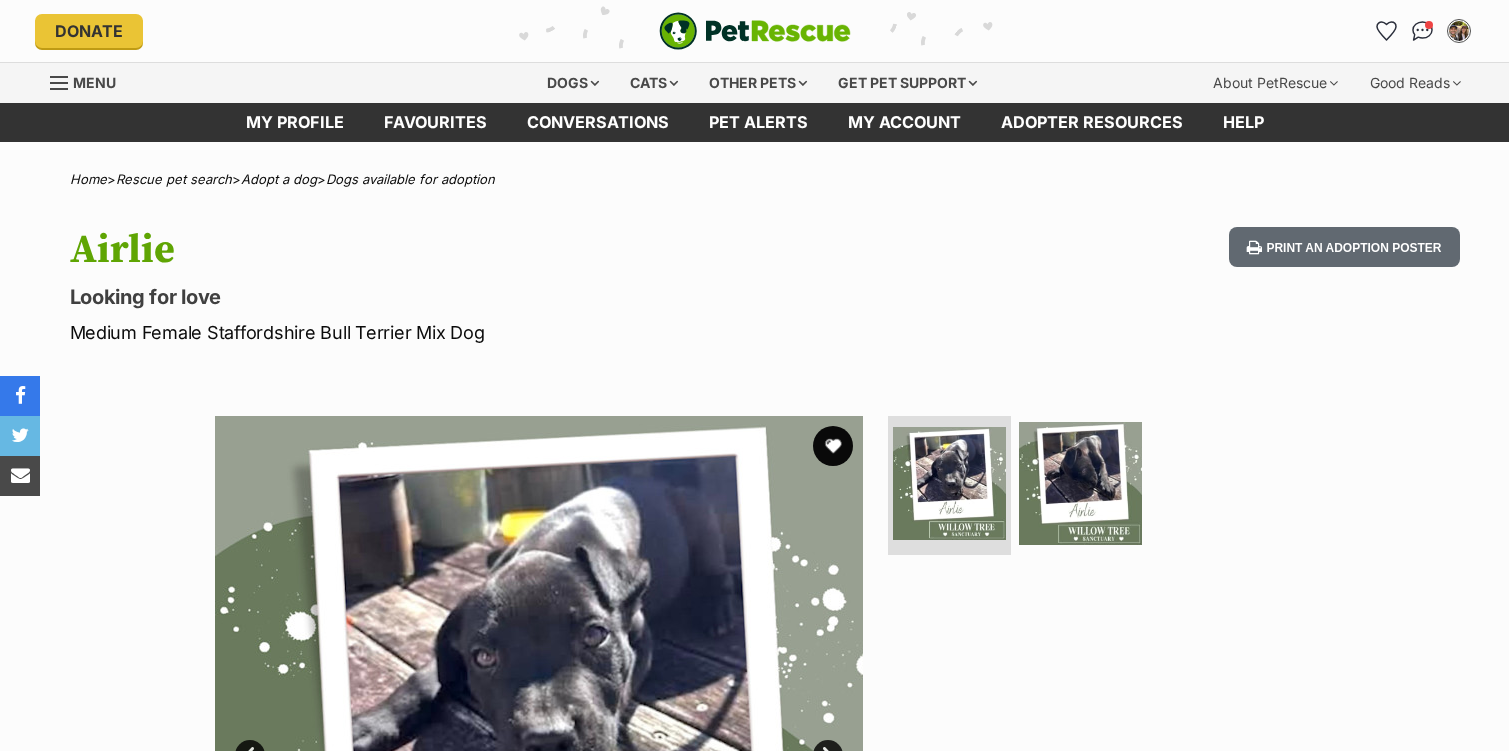 scroll, scrollTop: 0, scrollLeft: 0, axis: both 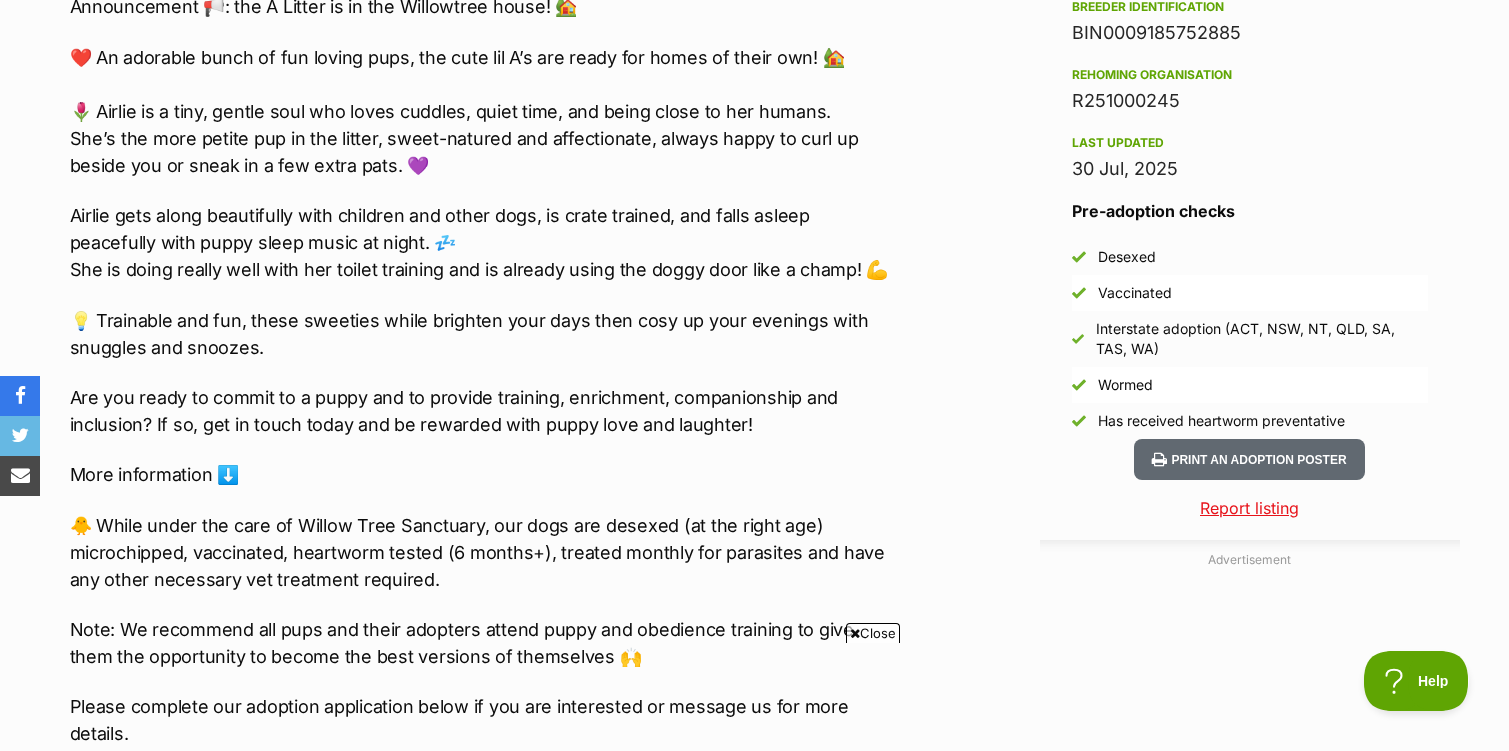 click on "Close" at bounding box center (873, 633) 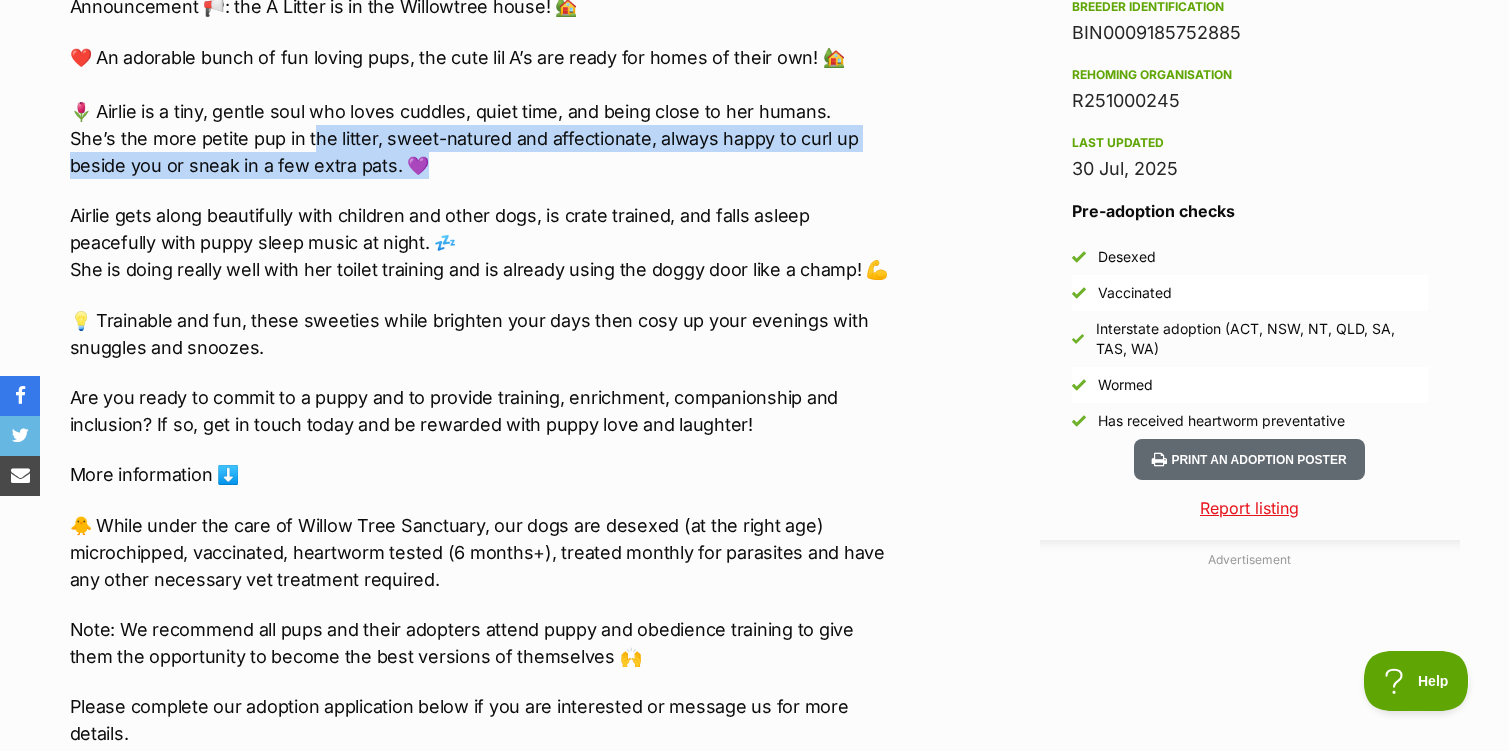 drag, startPoint x: 308, startPoint y: 128, endPoint x: 438, endPoint y: 176, distance: 138.57849 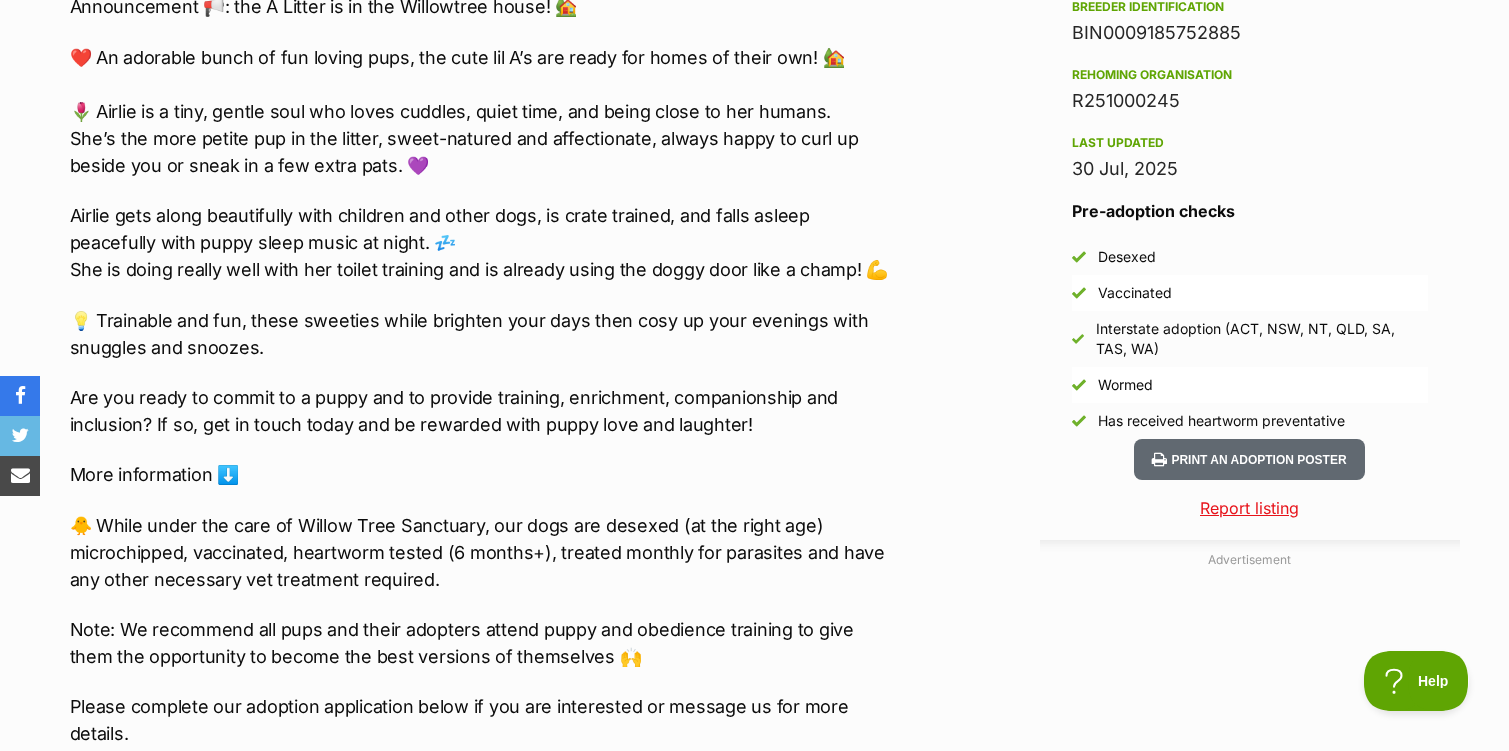 click on "Airlie gets along beautifully with children and other dogs, is crate trained, and falls asleep peacefully with puppy sleep music at night. 💤
She is doing really well with her toilet training and is already using the doggy door like a champ! 💪" at bounding box center (483, 242) 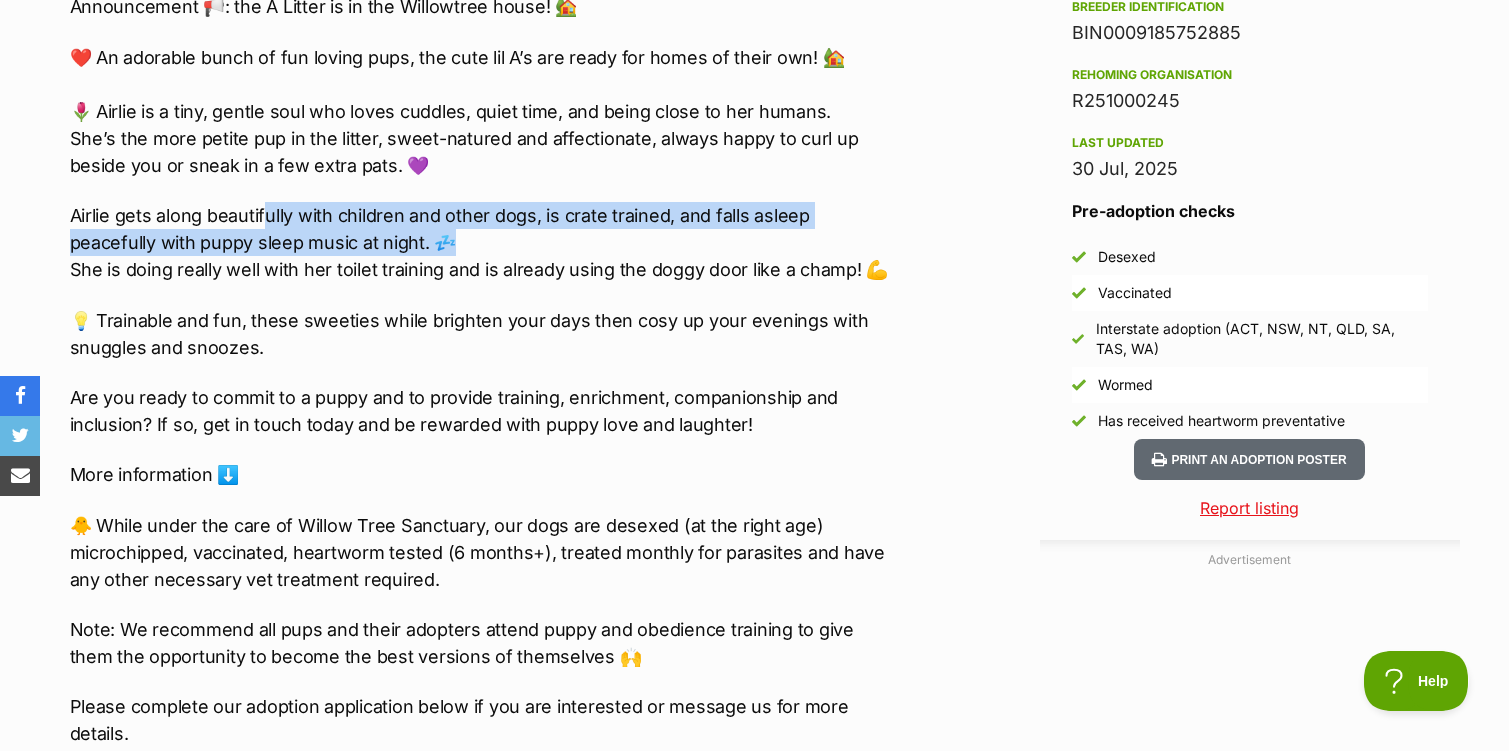 drag, startPoint x: 268, startPoint y: 203, endPoint x: 510, endPoint y: 232, distance: 243.73141 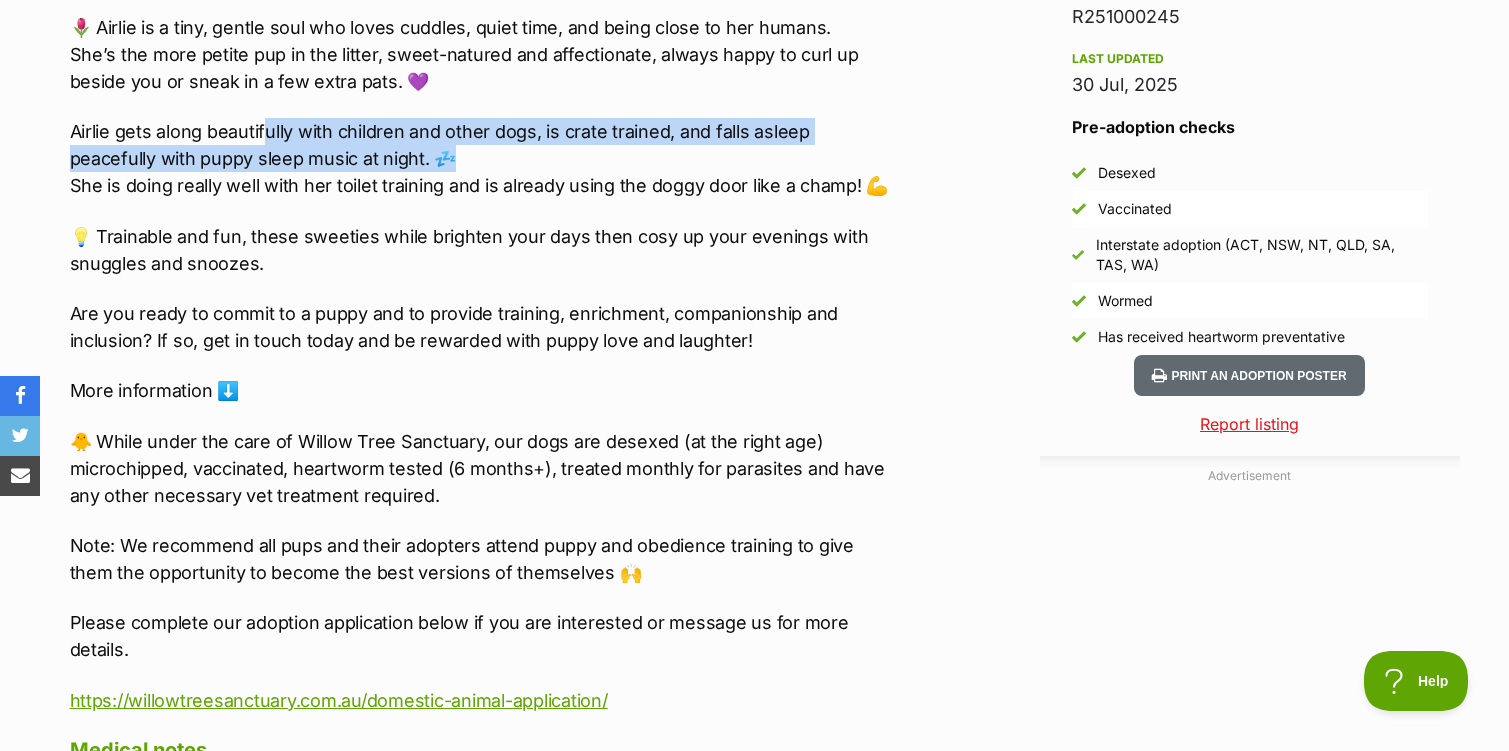 scroll, scrollTop: 1712, scrollLeft: 0, axis: vertical 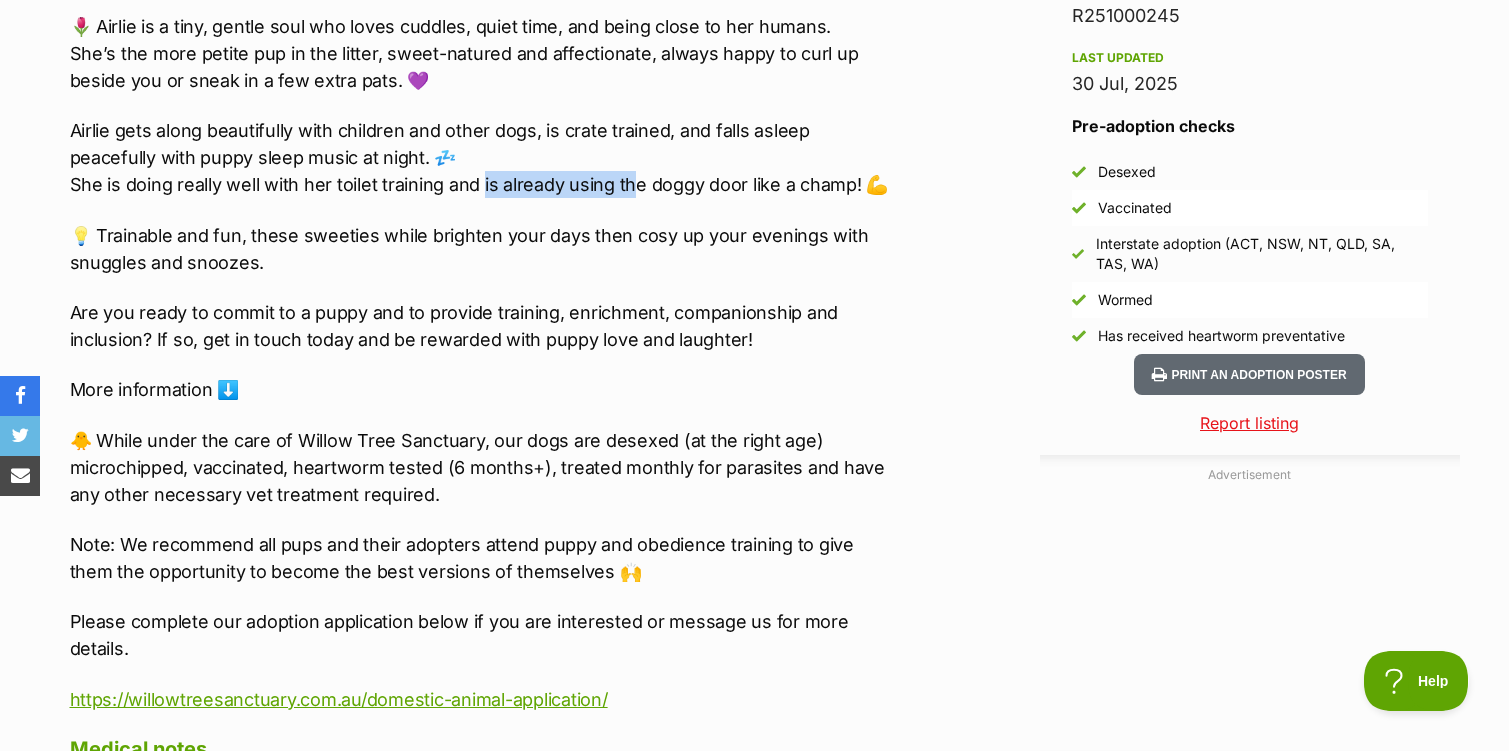 drag, startPoint x: 483, startPoint y: 174, endPoint x: 625, endPoint y: 183, distance: 142.28493 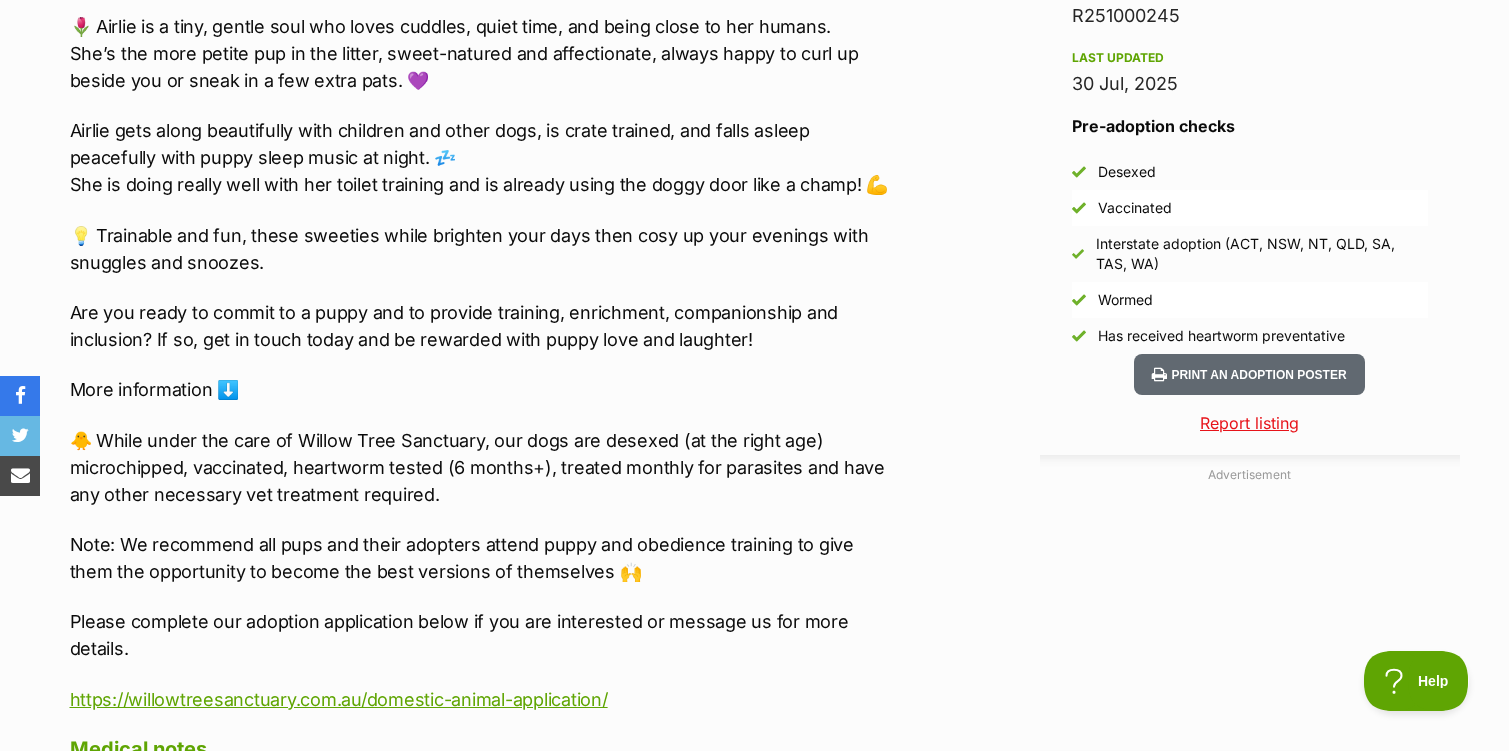 click on "💡 Trainable and fun, these sweeties while brighten your days then cosy up your evenings with snuggles and snoozes." at bounding box center (483, 249) 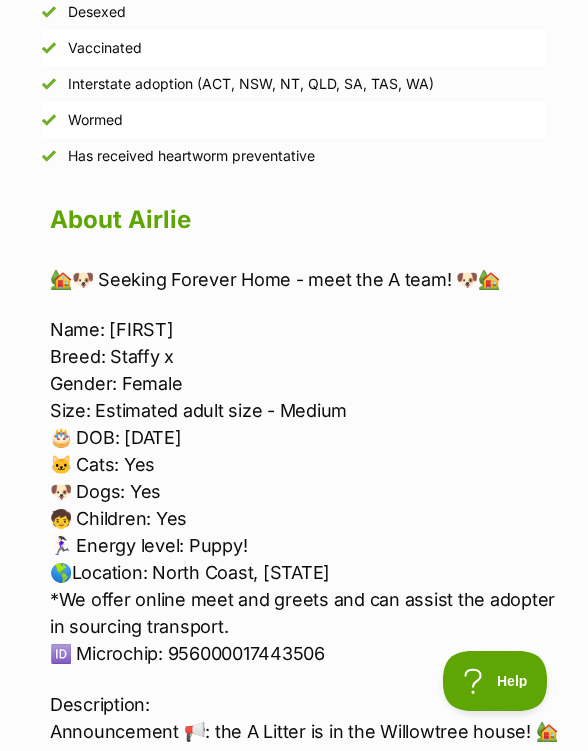 scroll, scrollTop: 0, scrollLeft: 0, axis: both 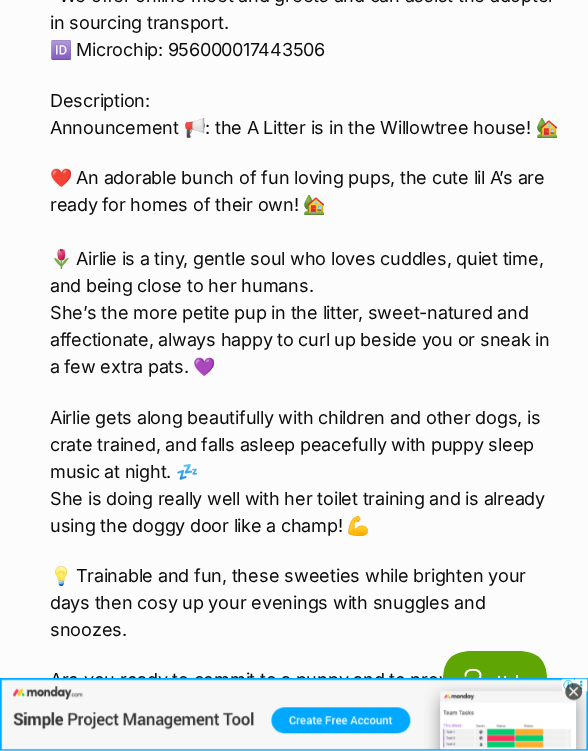 click on "🏡🐶 Seeking Forever Home - meet the A team! 🐶🏡
Name: Airlie
Breed: Staffy x
Gender: Female
Size: Estimated adult size - Medium
🎂 DOB: 23/05/2025
🐱 Cats: Yes
🐶 Dogs: Yes
🧒 Children: Yes
🏃🏻‍♀️ Energy level: Puppy!
🌎Location: North Coast, NSW
*We offer online meet and greets and can assist the adopter in sourcing transport.
🆔 Microchip: 956000017443506
Description:
Announcement 📢: the A Litter is in the Willowtree house! 🏡
❤️ An adorable bunch of fun loving pups, the cute lil A’s are ready for homes of their own! 🏡
🌷 Airlie is a tiny, gentle soul who loves cuddles, quiet time, and being close to her humans.
She’s the more petite pup in the litter, sweet-natured and affectionate, always happy to curl up beside you or sneak in a few extra pats. 💜
Airlie gets along beautifully with children and other dogs, is crate trained, and falls asleep peacefully with puppy sleep music at night. 💤" at bounding box center [304, 438] 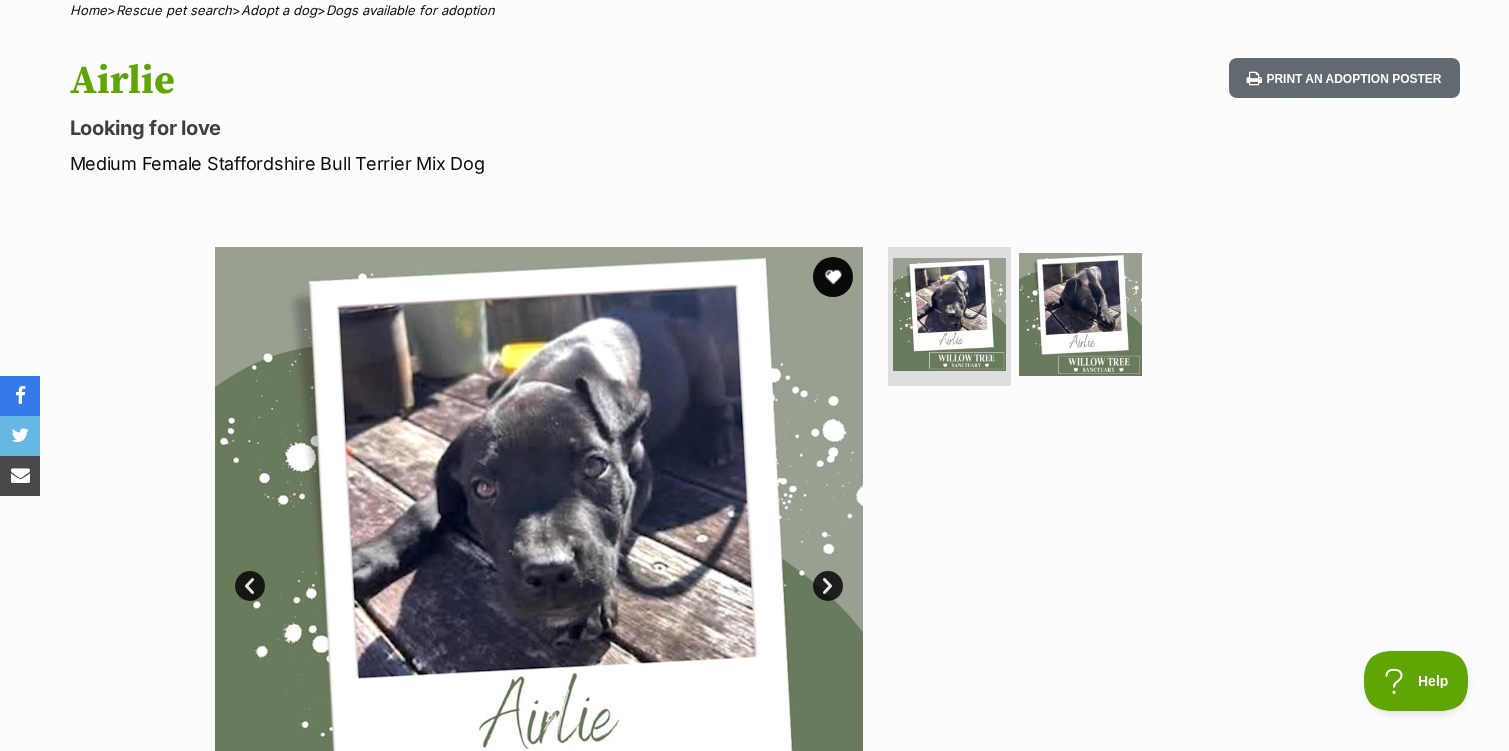 scroll, scrollTop: 0, scrollLeft: 0, axis: both 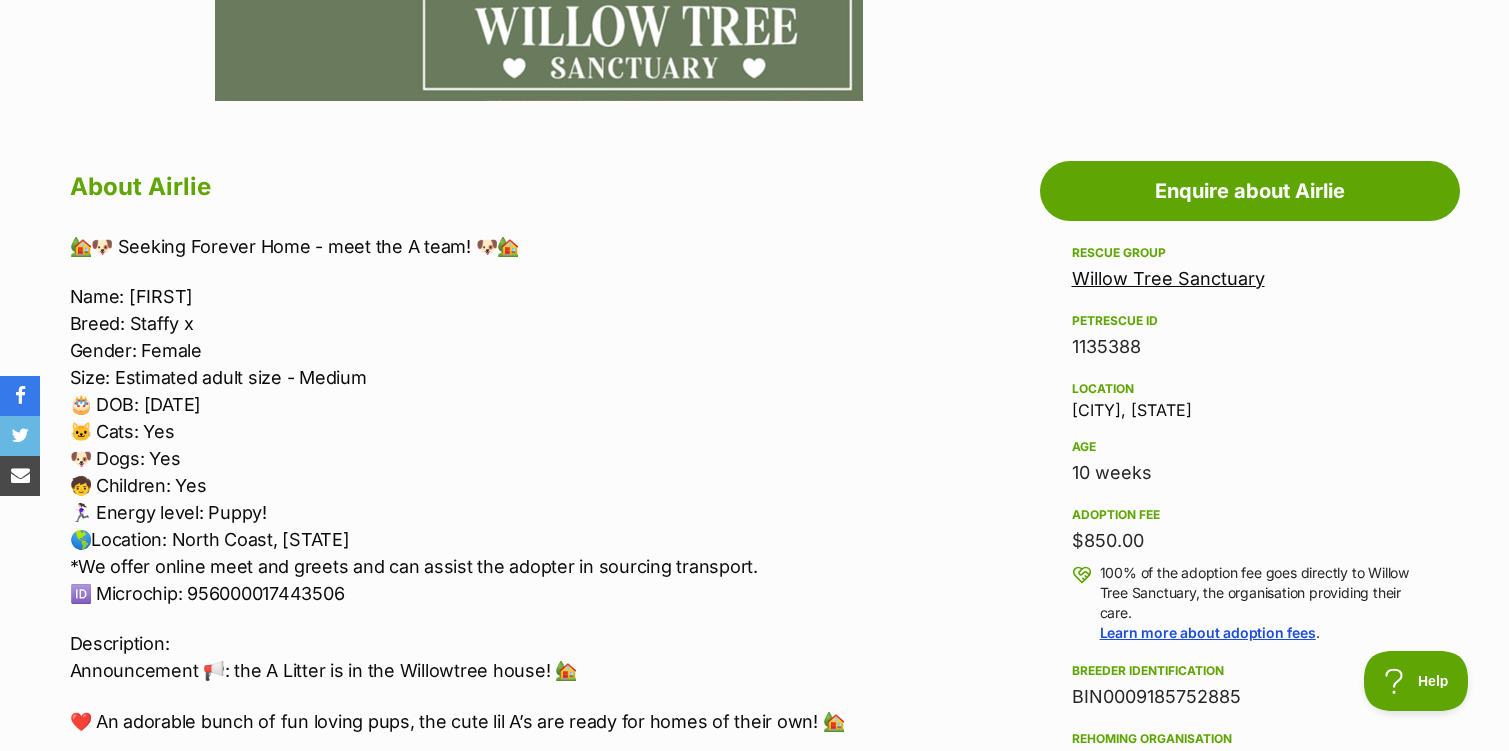 click on "Rescue group
Willow Tree Sanctuary
PetRescue ID
1135388
Location
Terranora, NSW
Age
10 weeks
Adoption fee
$850.00
100% of the adoption fee goes directly to Willow Tree Sanctuary, the organisation providing their care.
Learn more about adoption fees .
Breeder identification
BIN0009185752885
Rehoming organisation
R251000245
Last updated
30 Jul, 2025
Pre-adoption checks
Desexed
Vaccinated
Interstate adoption (ACT, NSW, NT, QLD, SA, TAS, WA)
Wormed
Has received heartworm preventative" at bounding box center (1250, 672) 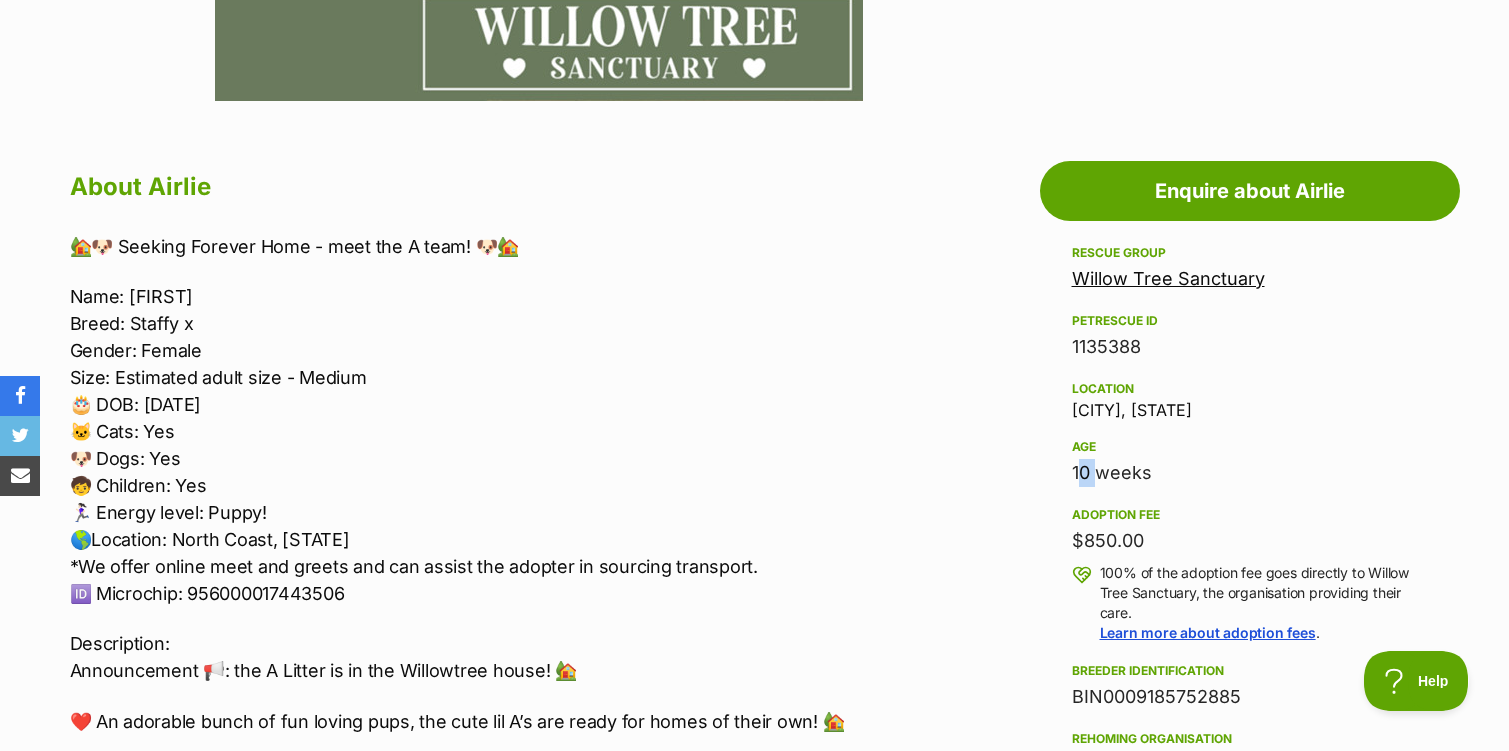 click on "Rescue group
Willow Tree Sanctuary
PetRescue ID
1135388
Location
Terranora, NSW
Age
10 weeks
Adoption fee
$850.00
100% of the adoption fee goes directly to Willow Tree Sanctuary, the organisation providing their care.
Learn more about adoption fees .
Breeder identification
BIN0009185752885
Rehoming organisation
R251000245
Last updated
30 Jul, 2025
Pre-adoption checks
Desexed
Vaccinated
Interstate adoption (ACT, NSW, NT, QLD, SA, TAS, WA)
Wormed
Has received heartworm preventative" at bounding box center [1250, 672] 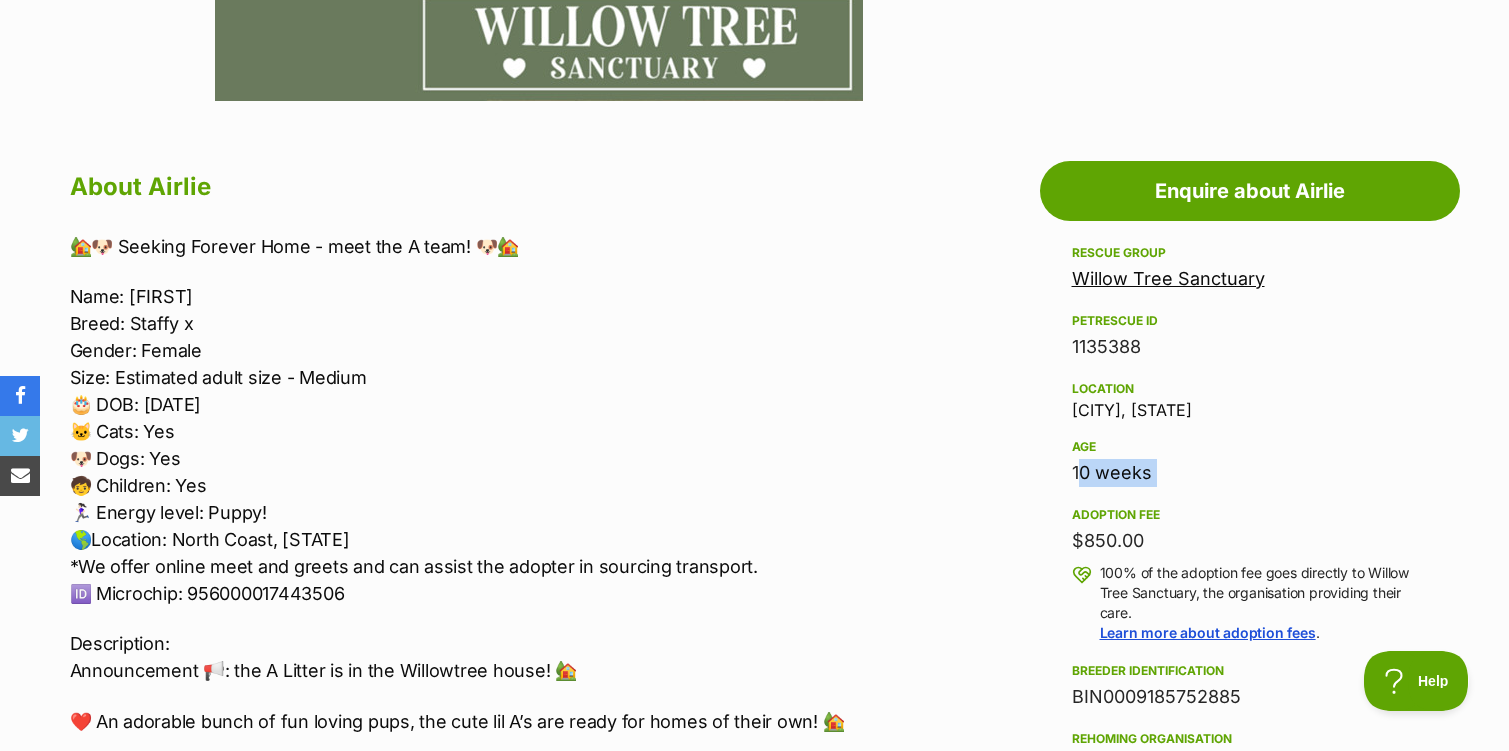 click on "Rescue group
Willow Tree Sanctuary
PetRescue ID
1135388
Location
Terranora, NSW
Age
10 weeks
Adoption fee
$850.00
100% of the adoption fee goes directly to Willow Tree Sanctuary, the organisation providing their care.
Learn more about adoption fees .
Breeder identification
BIN0009185752885
Rehoming organisation
R251000245
Last updated
30 Jul, 2025
Pre-adoption checks
Desexed
Vaccinated
Interstate adoption (ACT, NSW, NT, QLD, SA, TAS, WA)
Wormed
Has received heartworm preventative" at bounding box center [1250, 672] 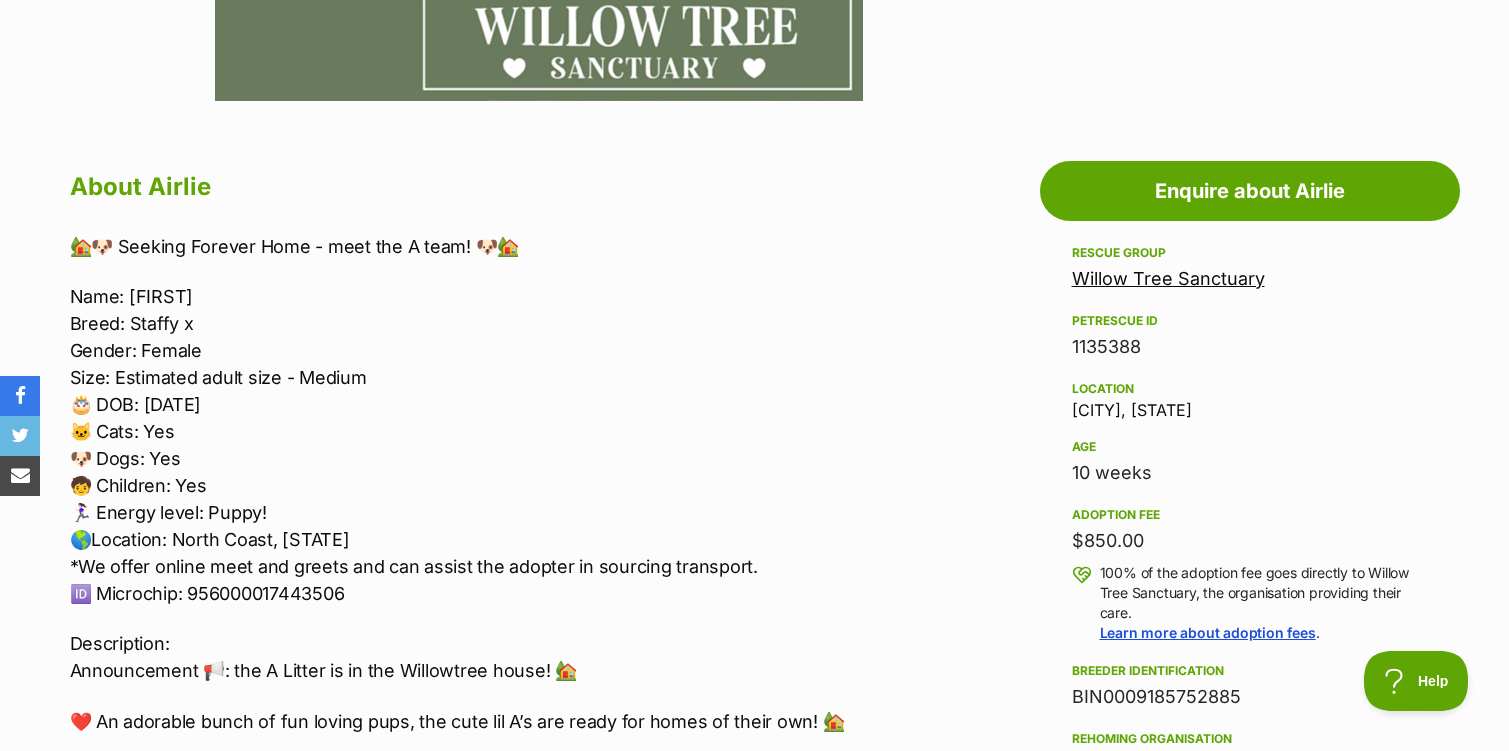 click on "Name: Airlie
Breed: Staffy x
Gender: Female
Size: Estimated adult size - Medium
🎂 DOB: 23/05/2025
🐱 Cats: Yes
🐶 Dogs: Yes
🧒 Children: Yes
🏃🏻‍♀️ Energy level: Puppy!
🌎Location: North Coast, NSW
*We offer online meet and greets and can assist the adopter in sourcing transport.
🆔 Microchip: 956000017443506" at bounding box center (483, 445) 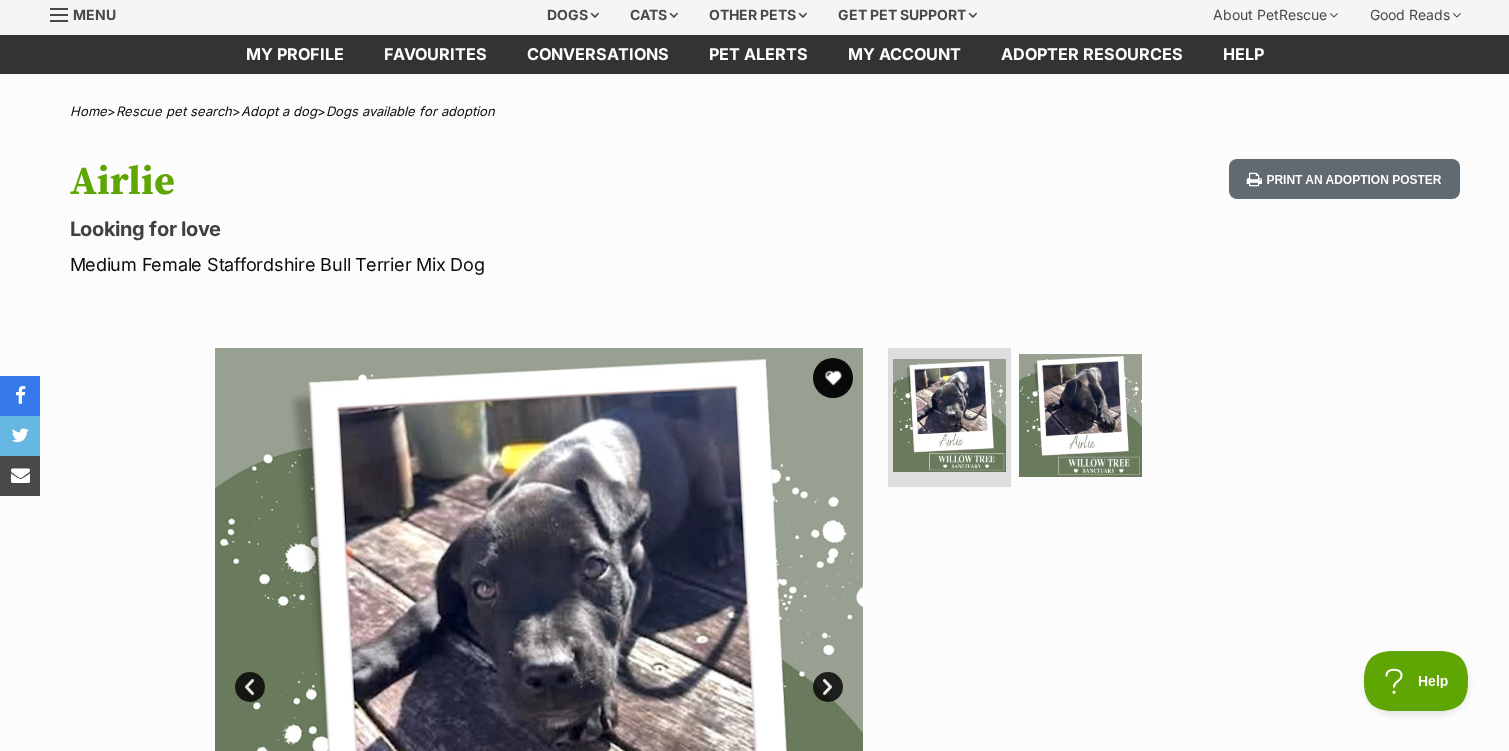 scroll, scrollTop: 0, scrollLeft: 0, axis: both 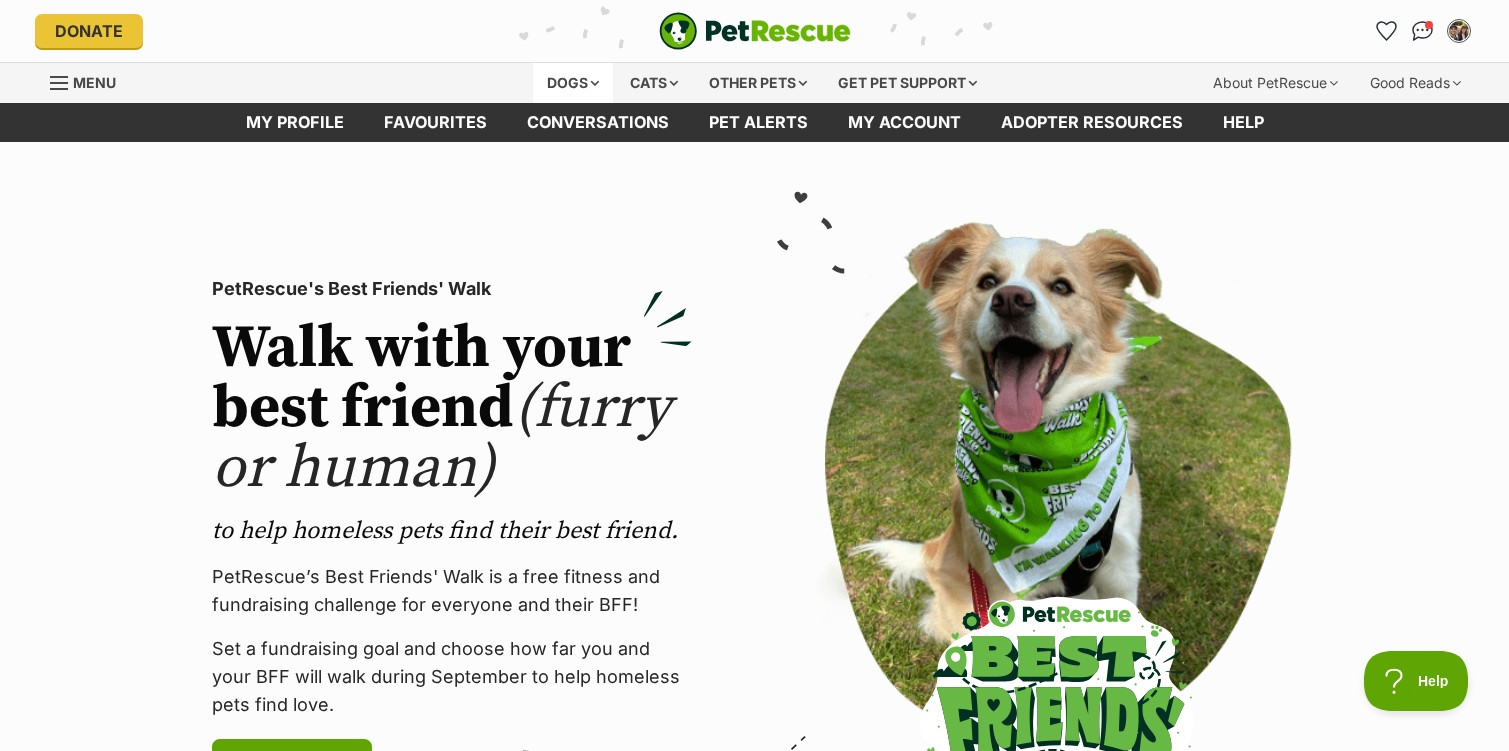 click on "Dogs" at bounding box center (573, 83) 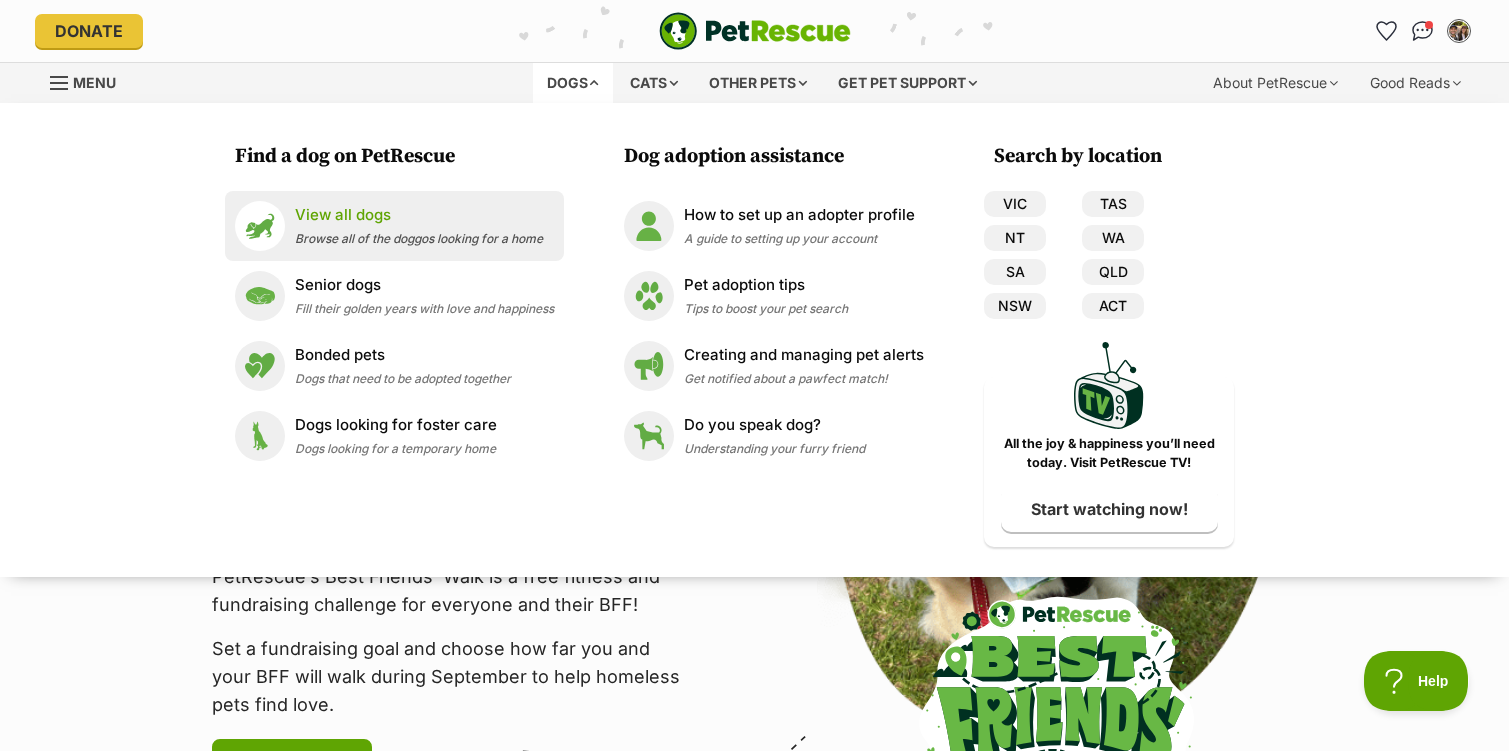 click on "View all dogs
Browse all of the doggos looking for a home" at bounding box center (419, 225) 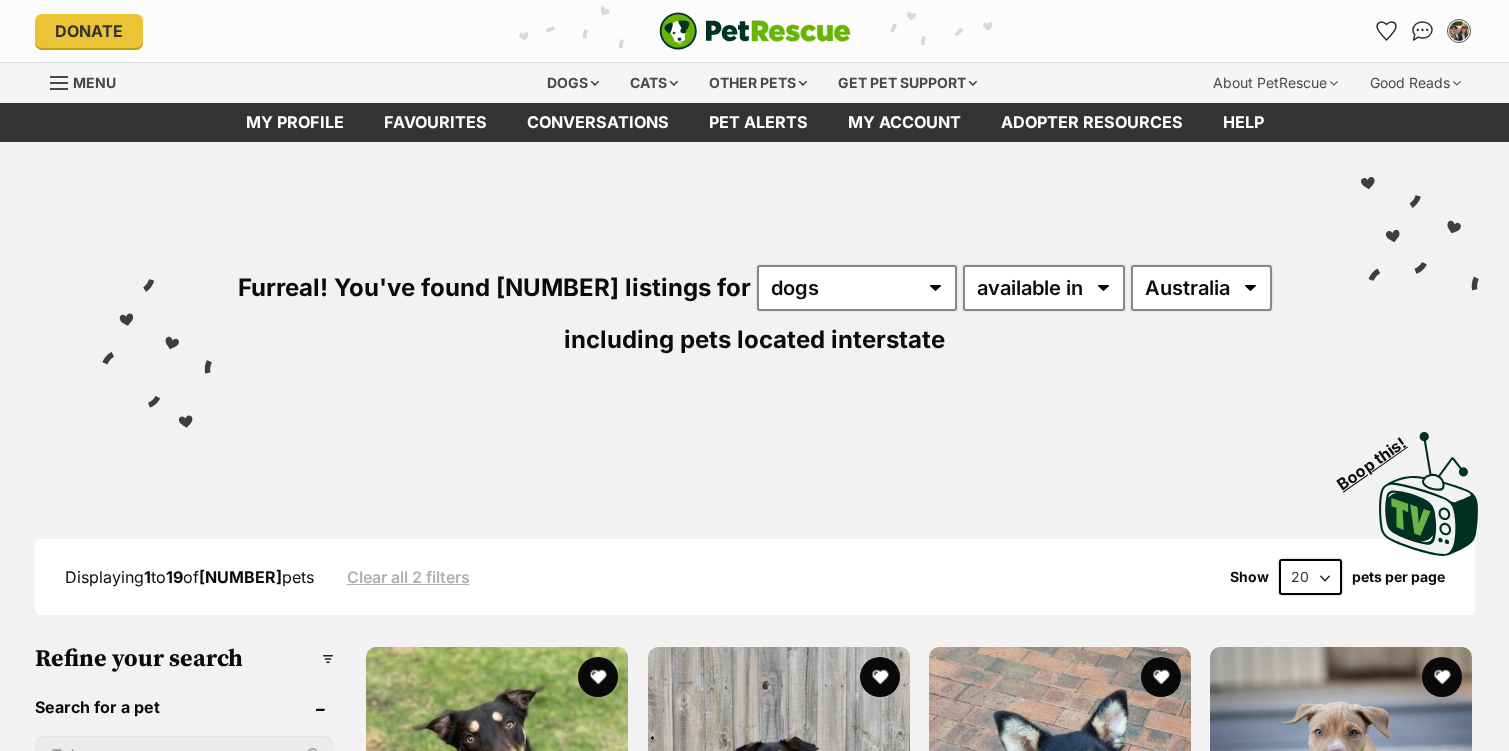 scroll, scrollTop: 0, scrollLeft: 0, axis: both 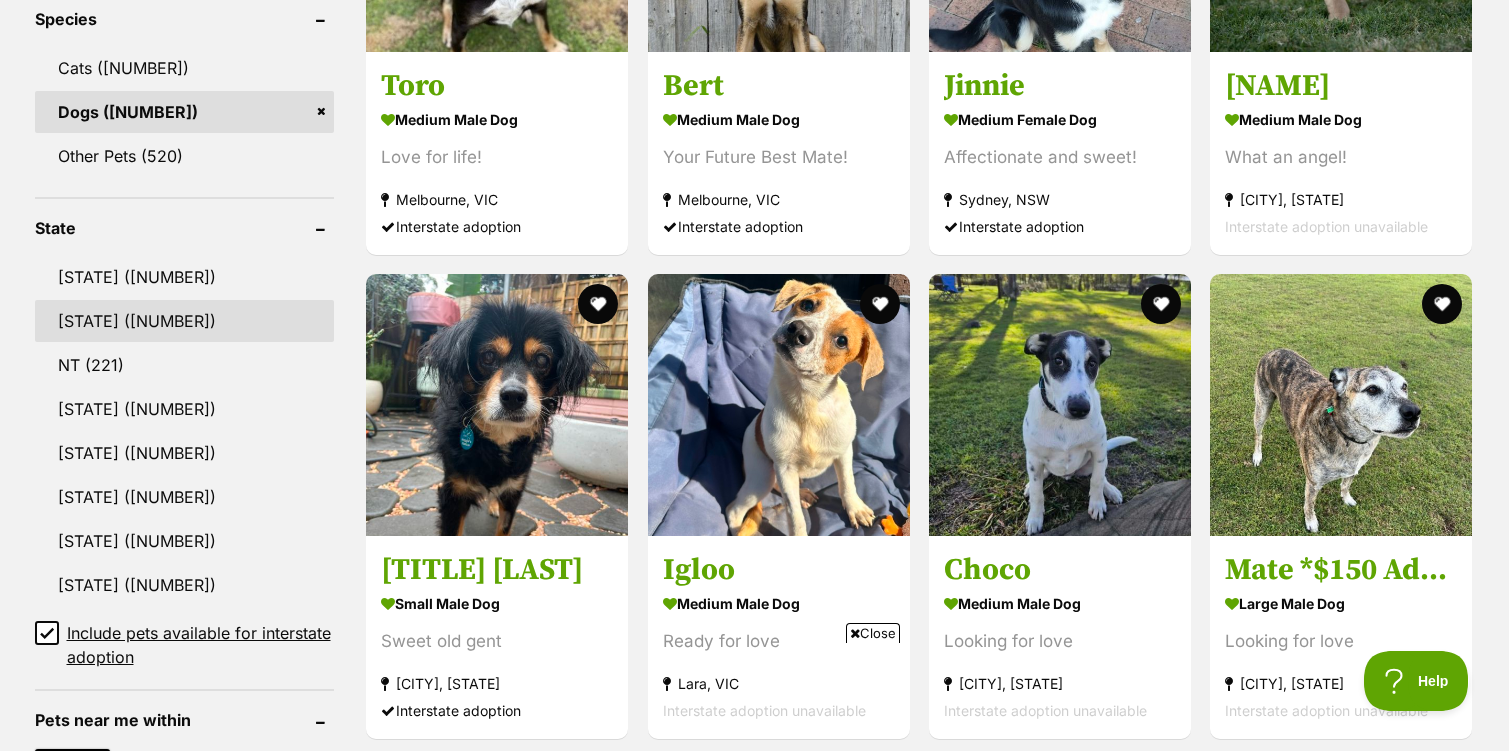 click on "[STATE] ([NUMBER])" at bounding box center (185, 321) 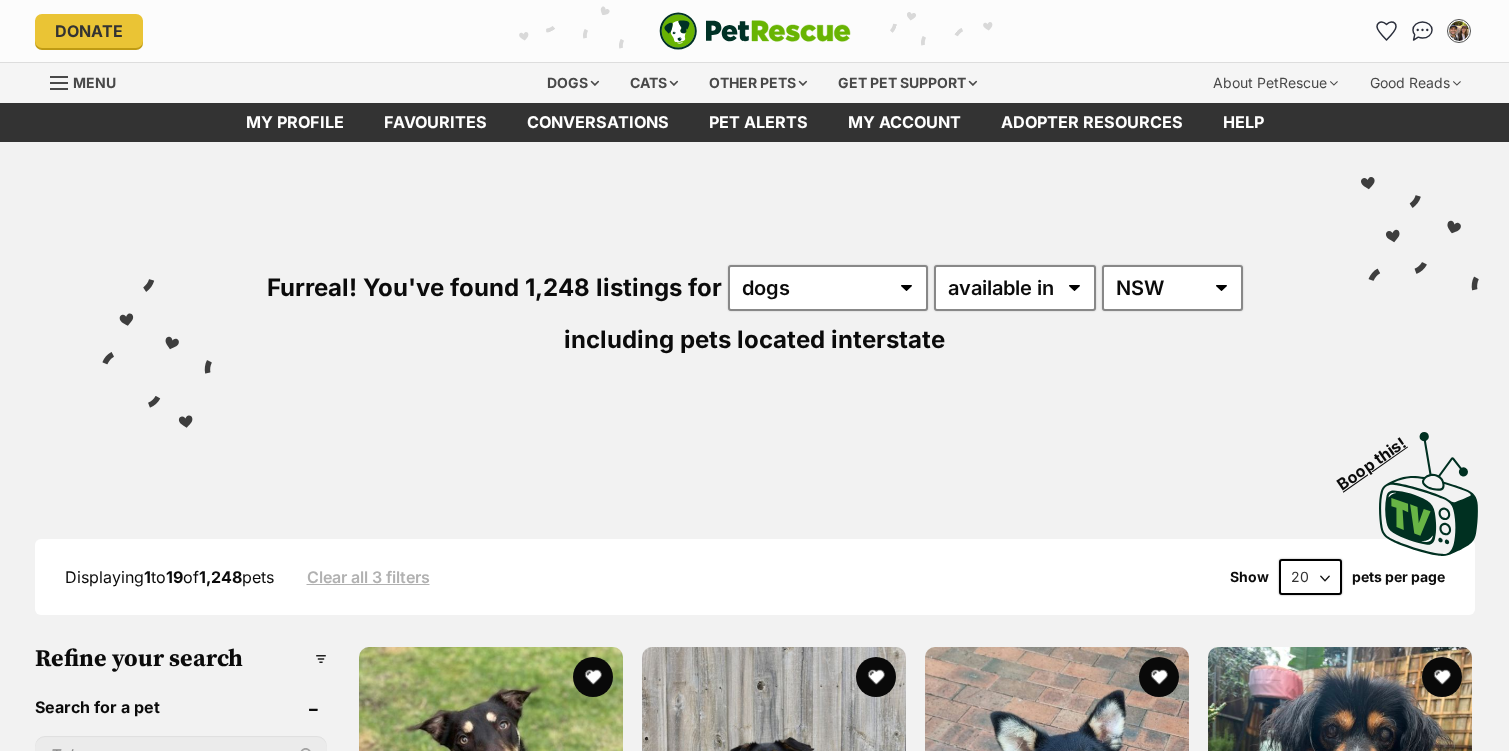 scroll, scrollTop: 0, scrollLeft: 0, axis: both 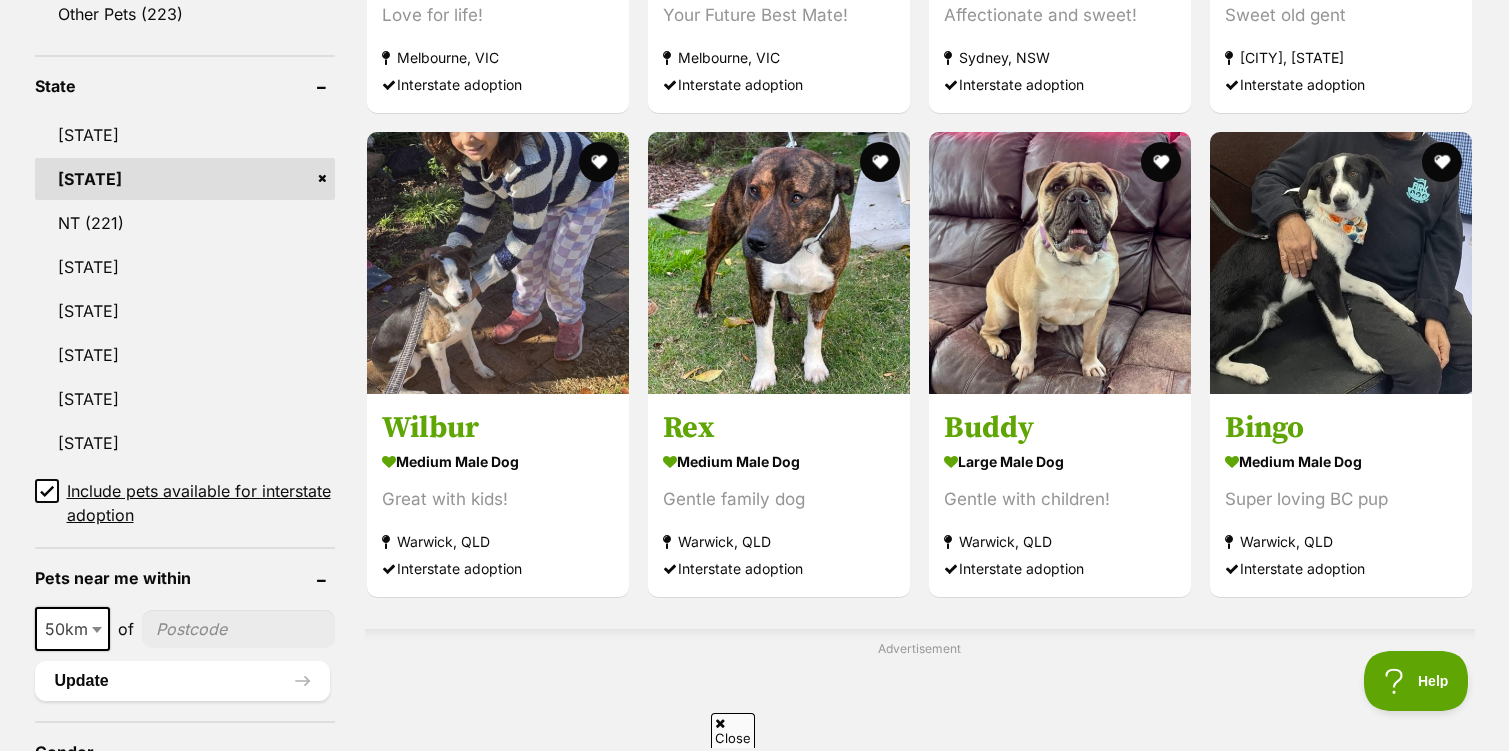 click 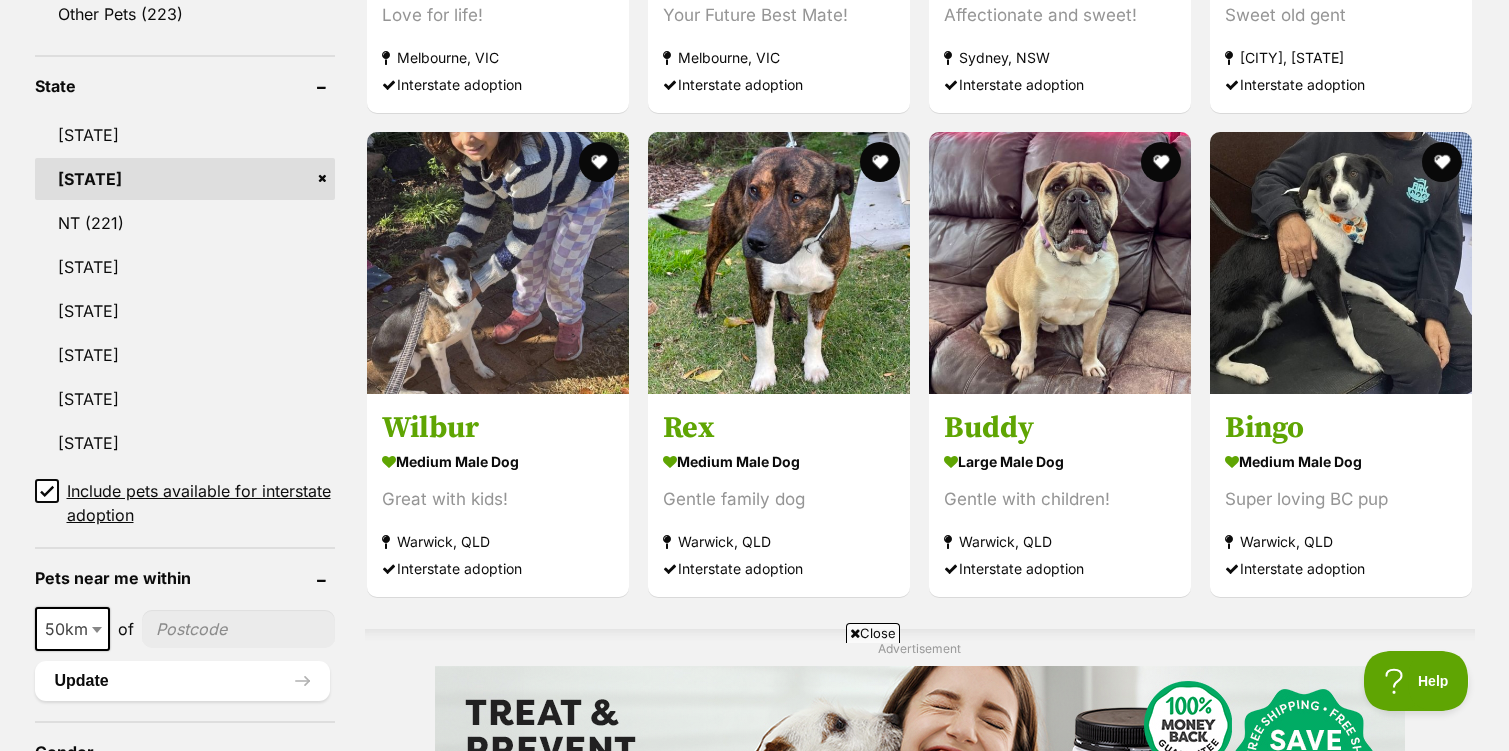 scroll, scrollTop: 0, scrollLeft: 0, axis: both 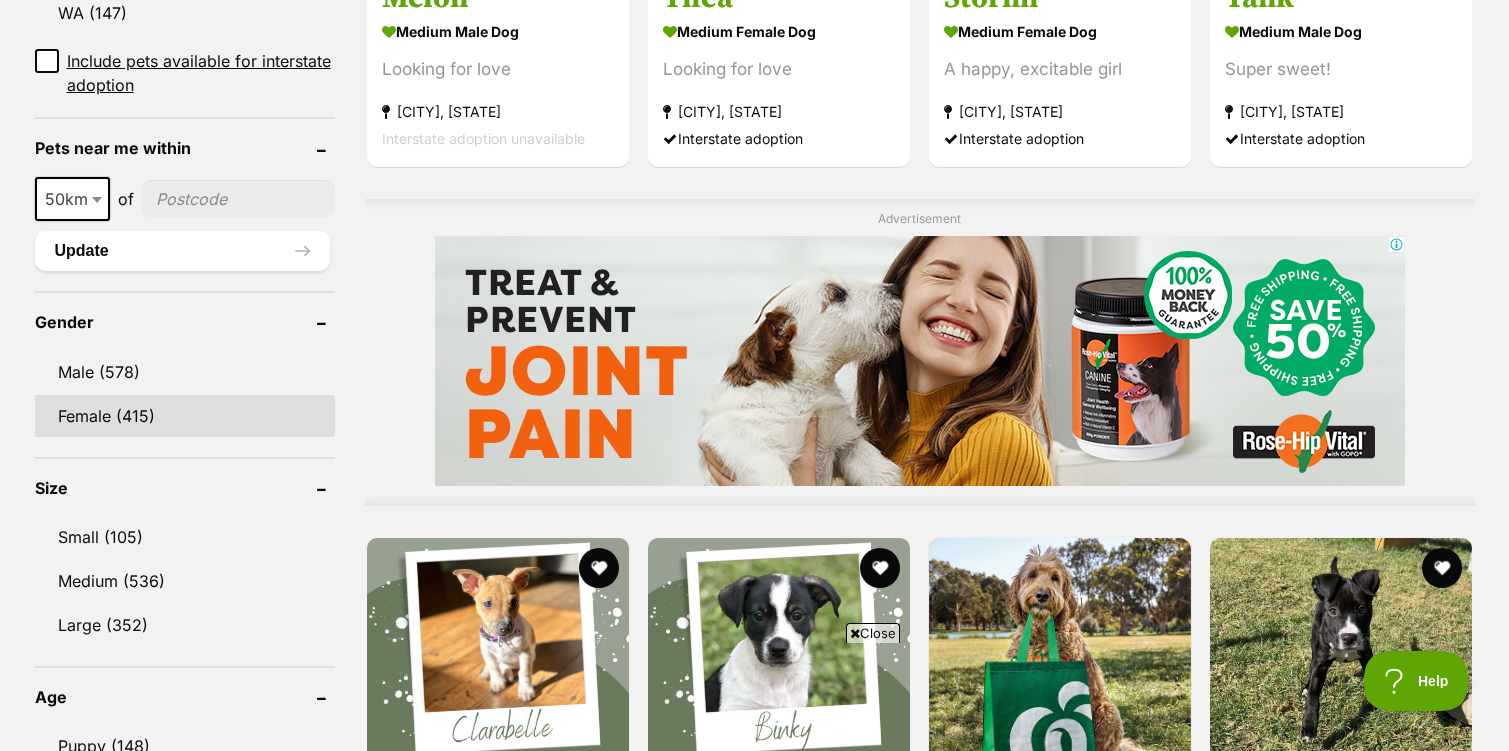 click on "Female (415)" at bounding box center [185, 416] 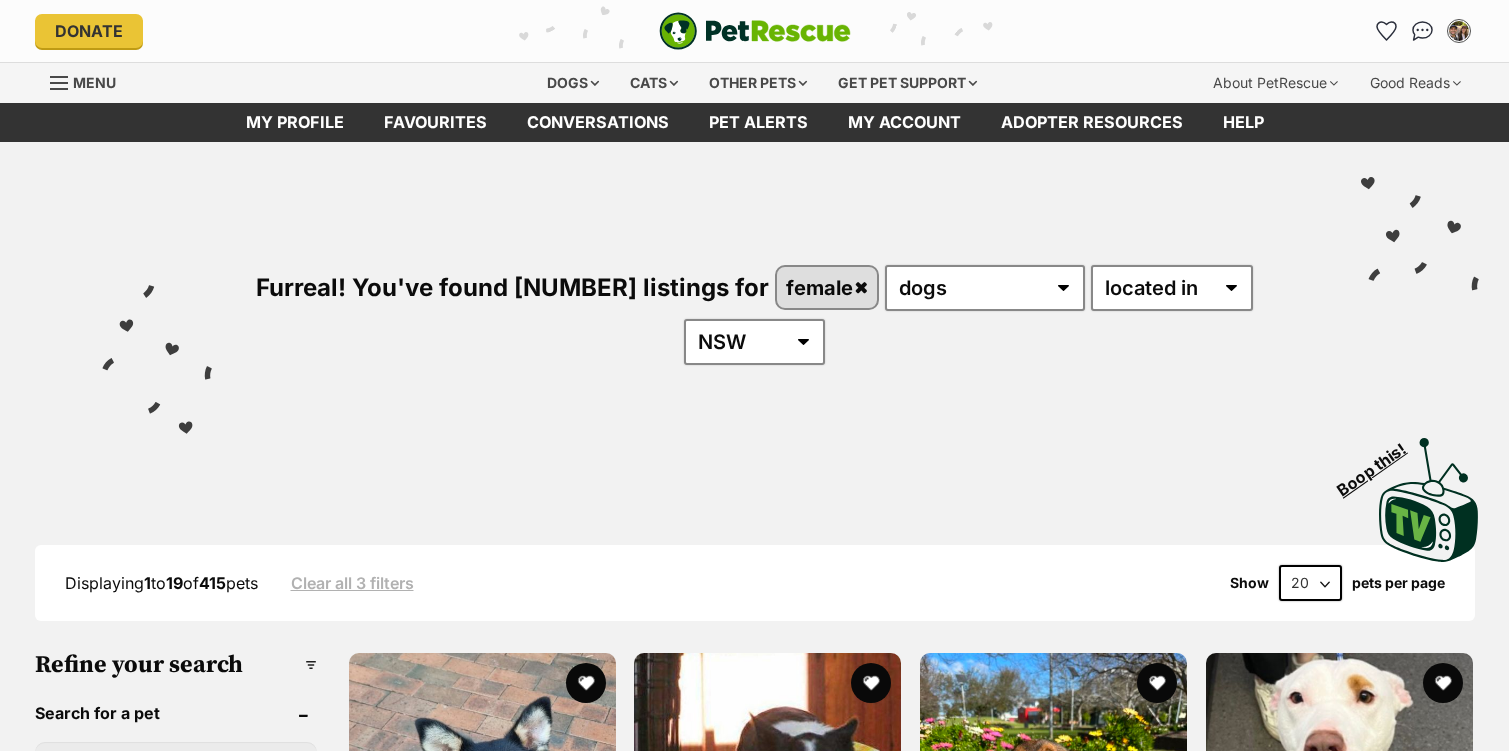 scroll, scrollTop: 0, scrollLeft: 0, axis: both 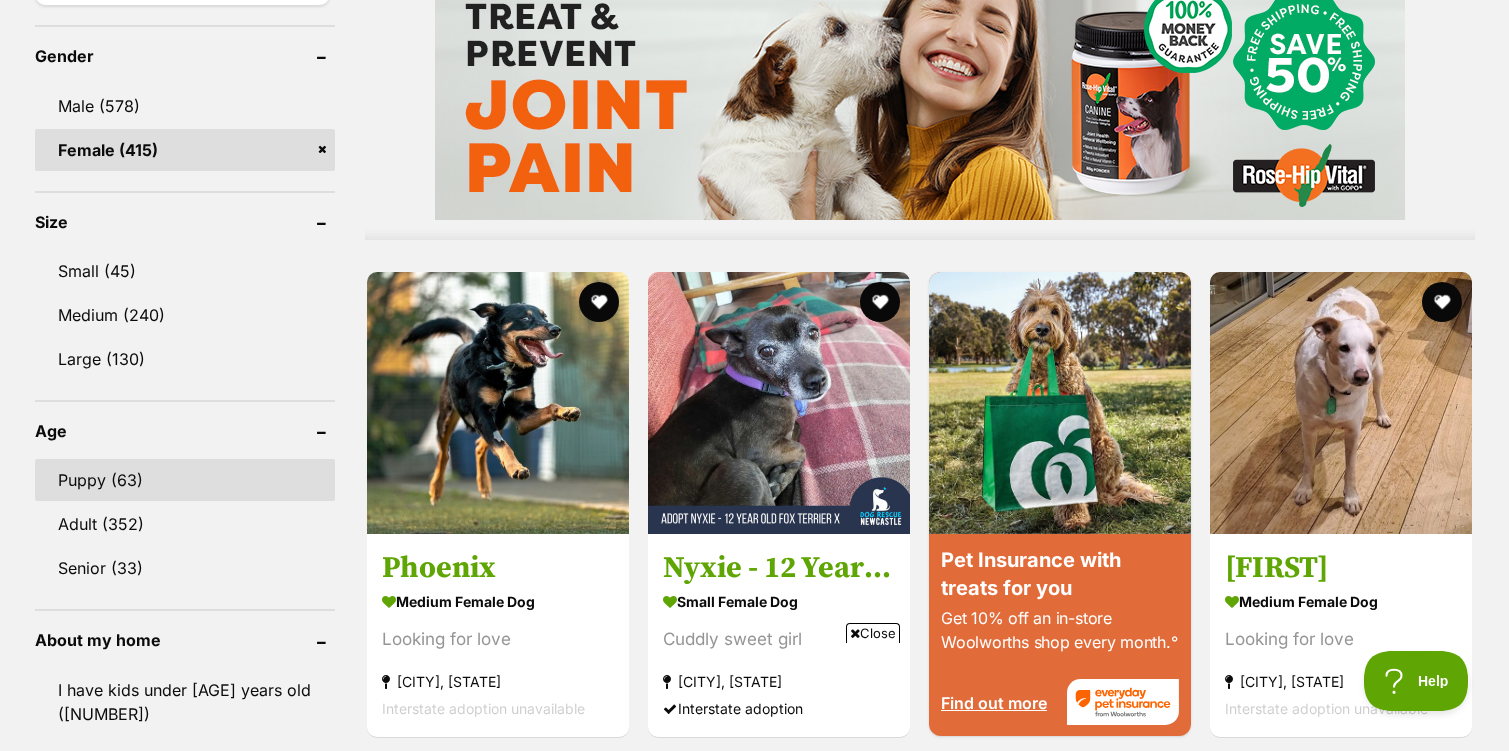 click on "Puppy (63)" at bounding box center [185, 480] 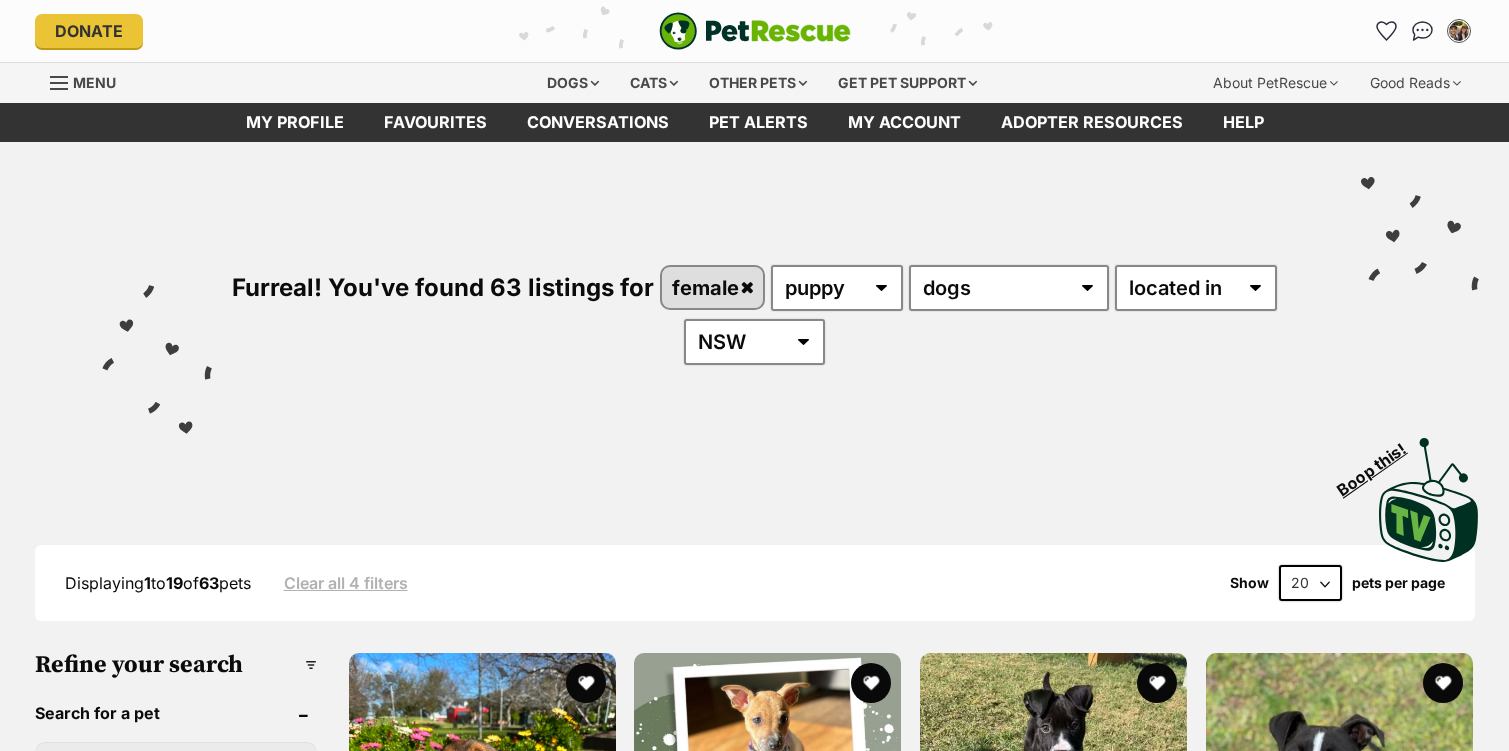 scroll, scrollTop: 0, scrollLeft: 0, axis: both 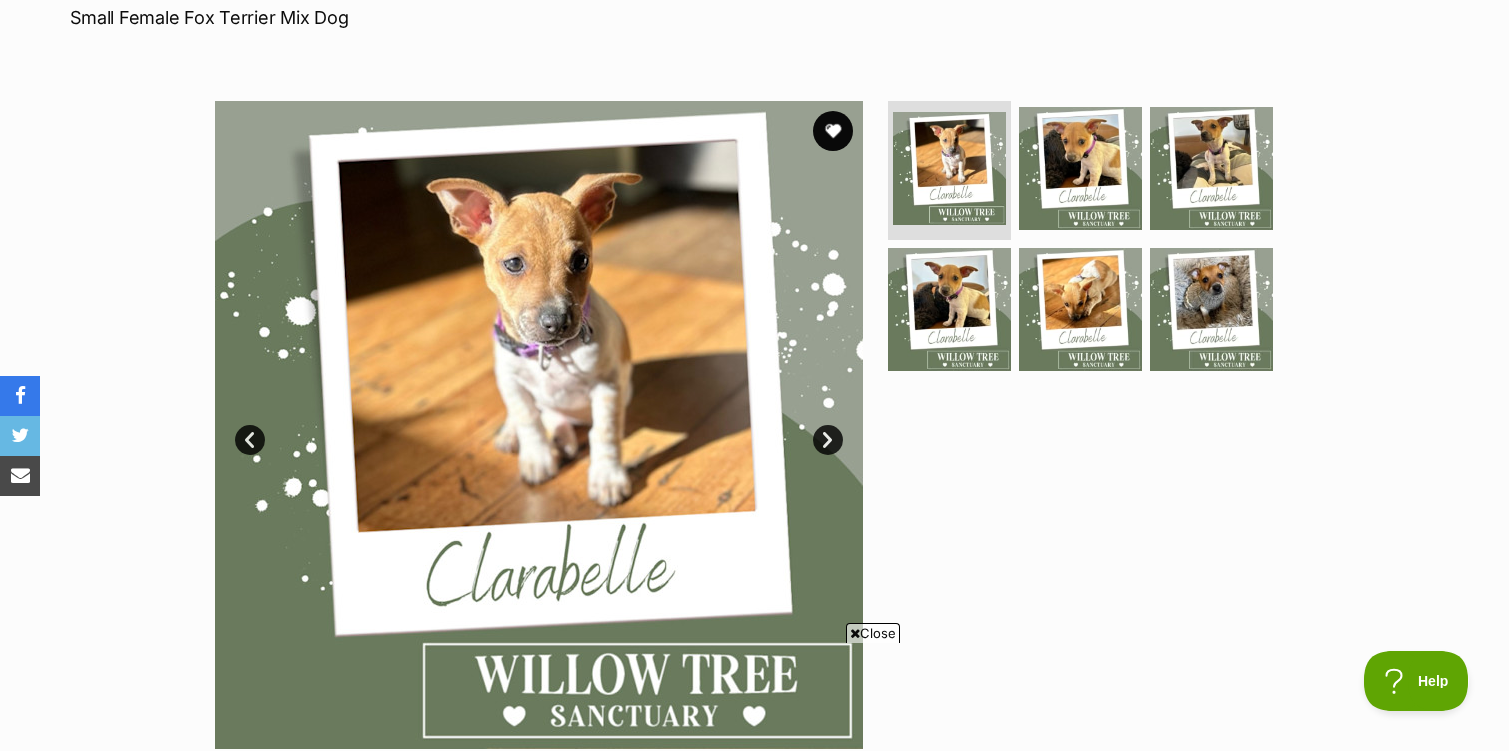 click on "Next" at bounding box center (828, 440) 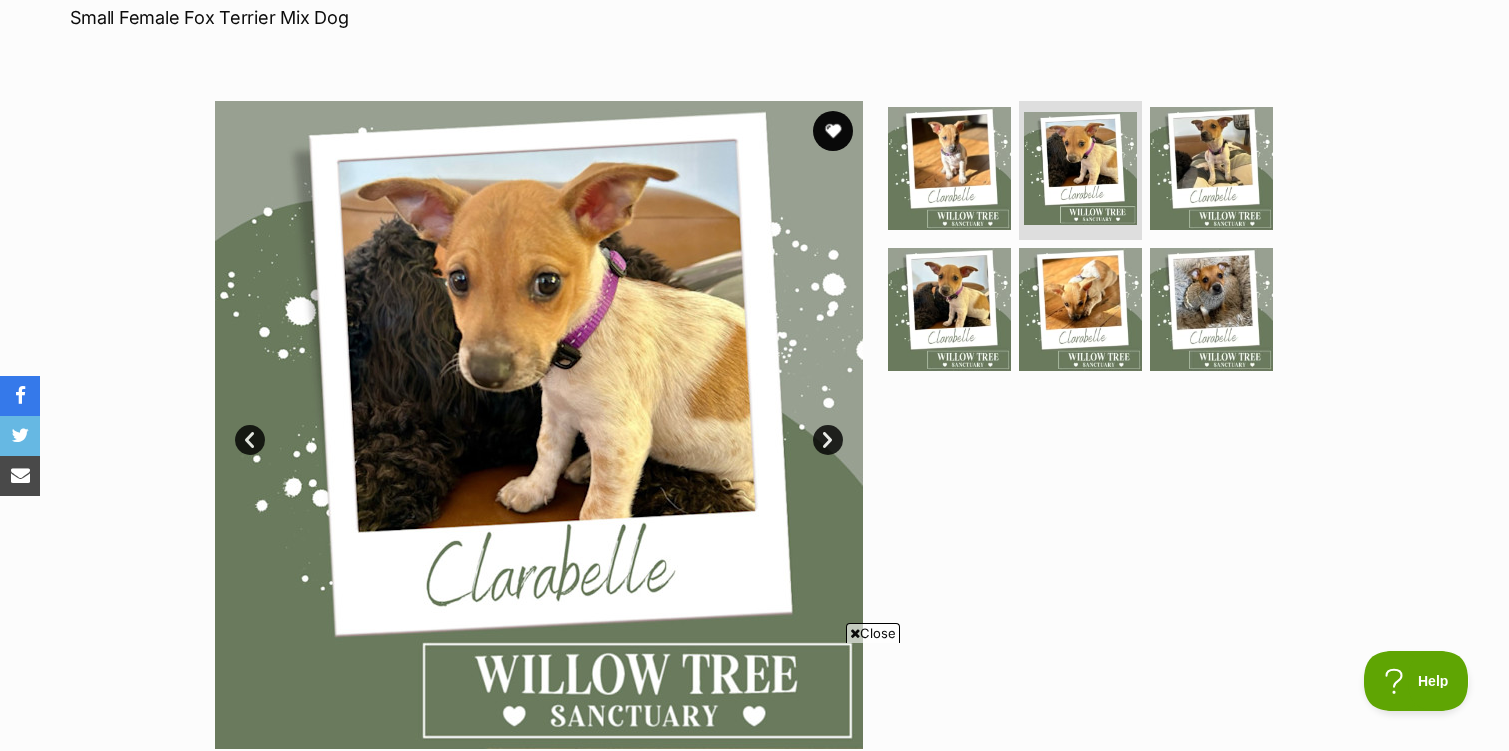 click on "Next" at bounding box center [828, 440] 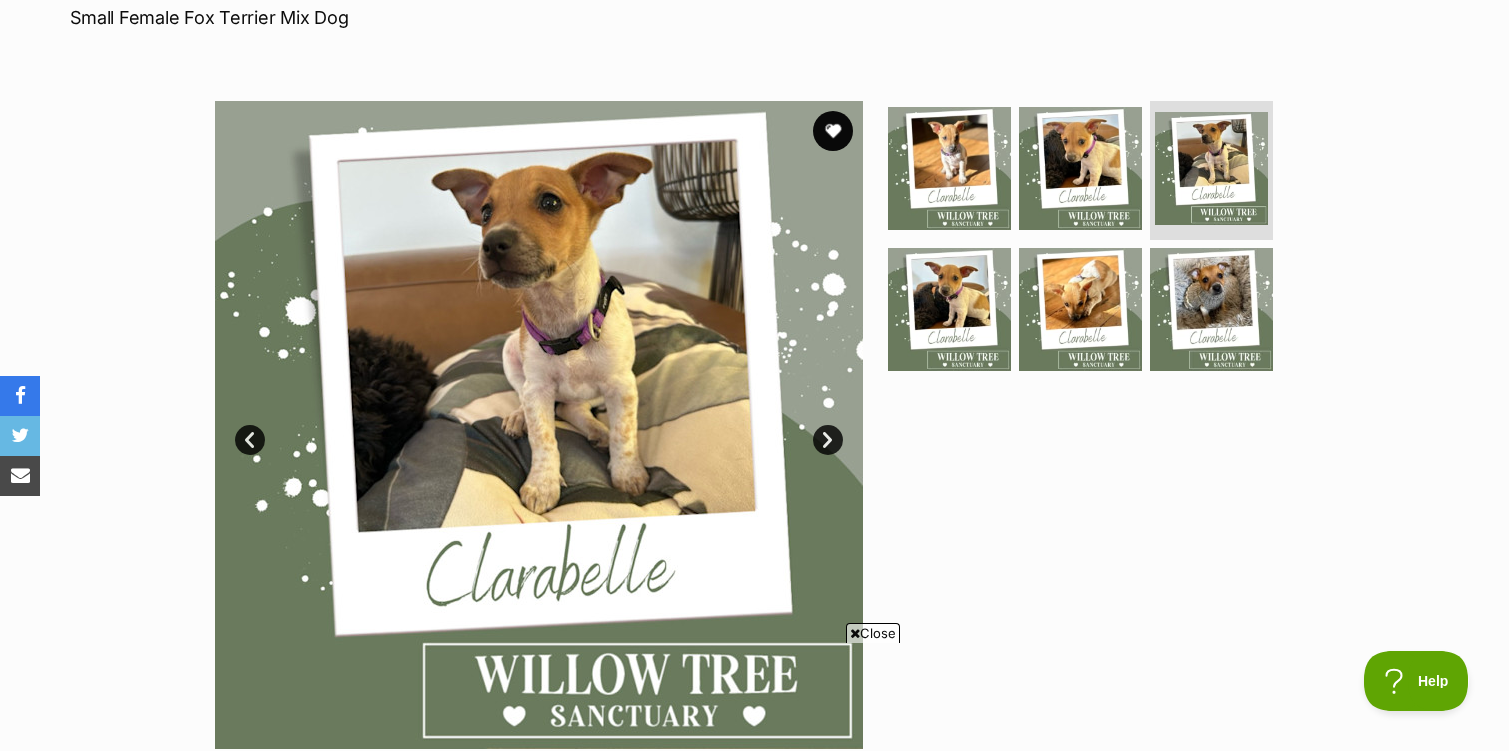 click on "Next" at bounding box center (828, 440) 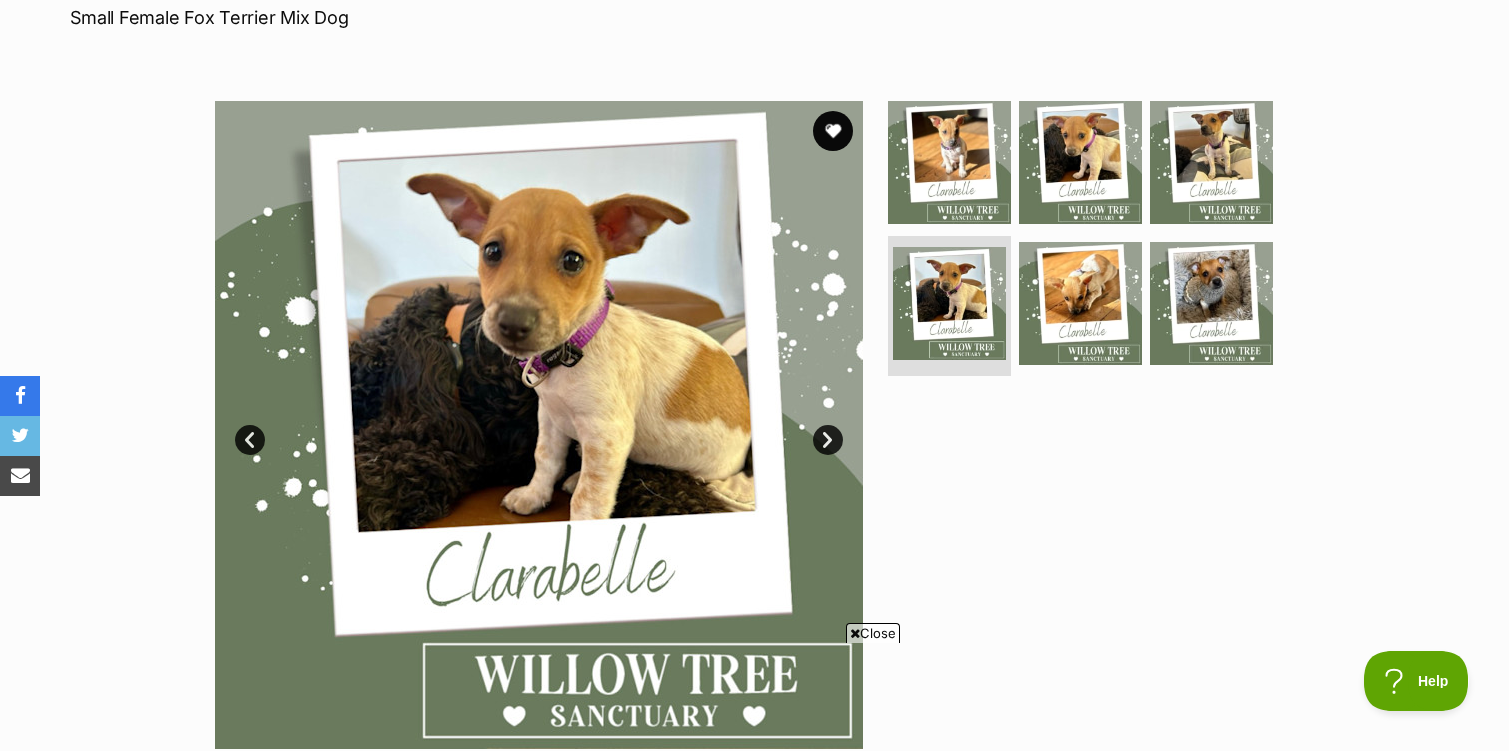 click on "Next" at bounding box center [828, 440] 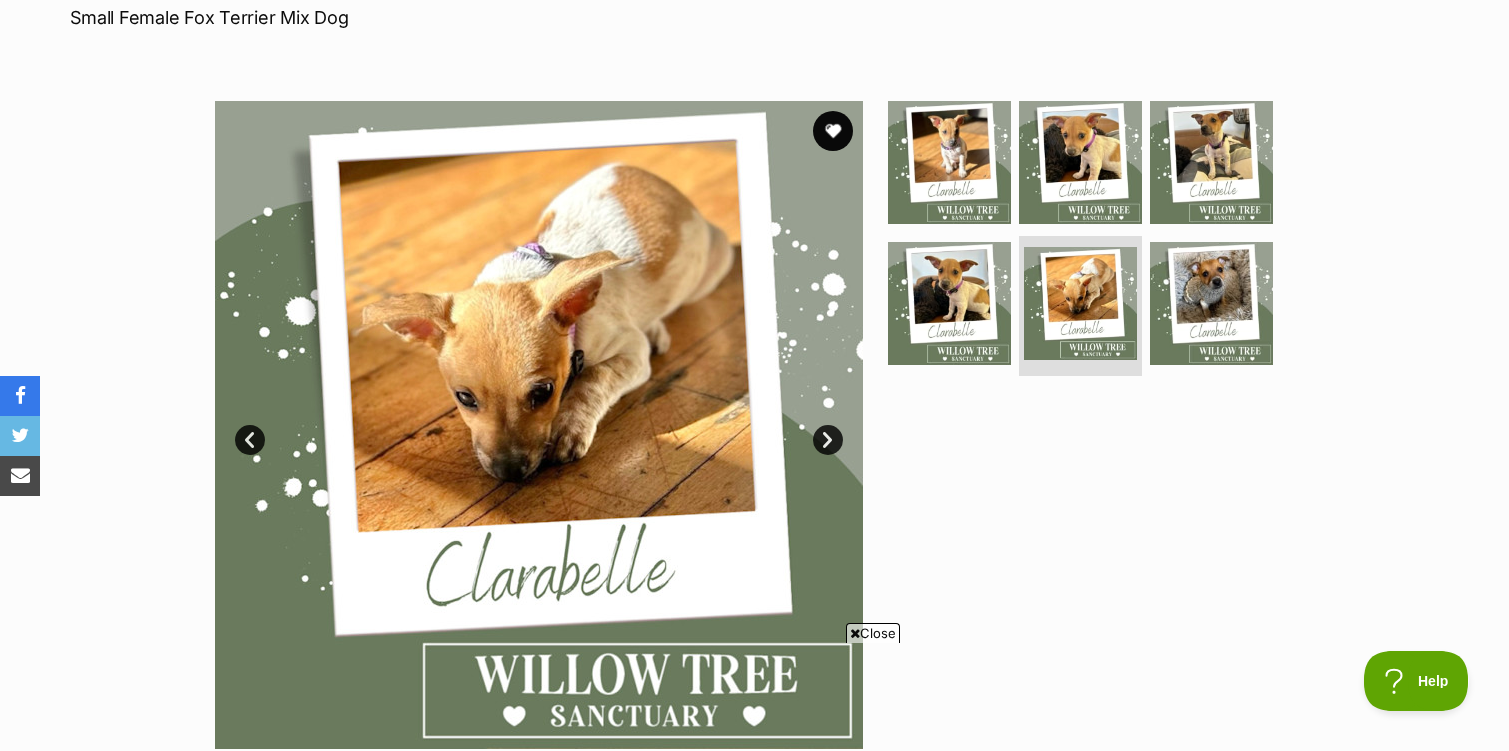 click on "Next" at bounding box center (828, 440) 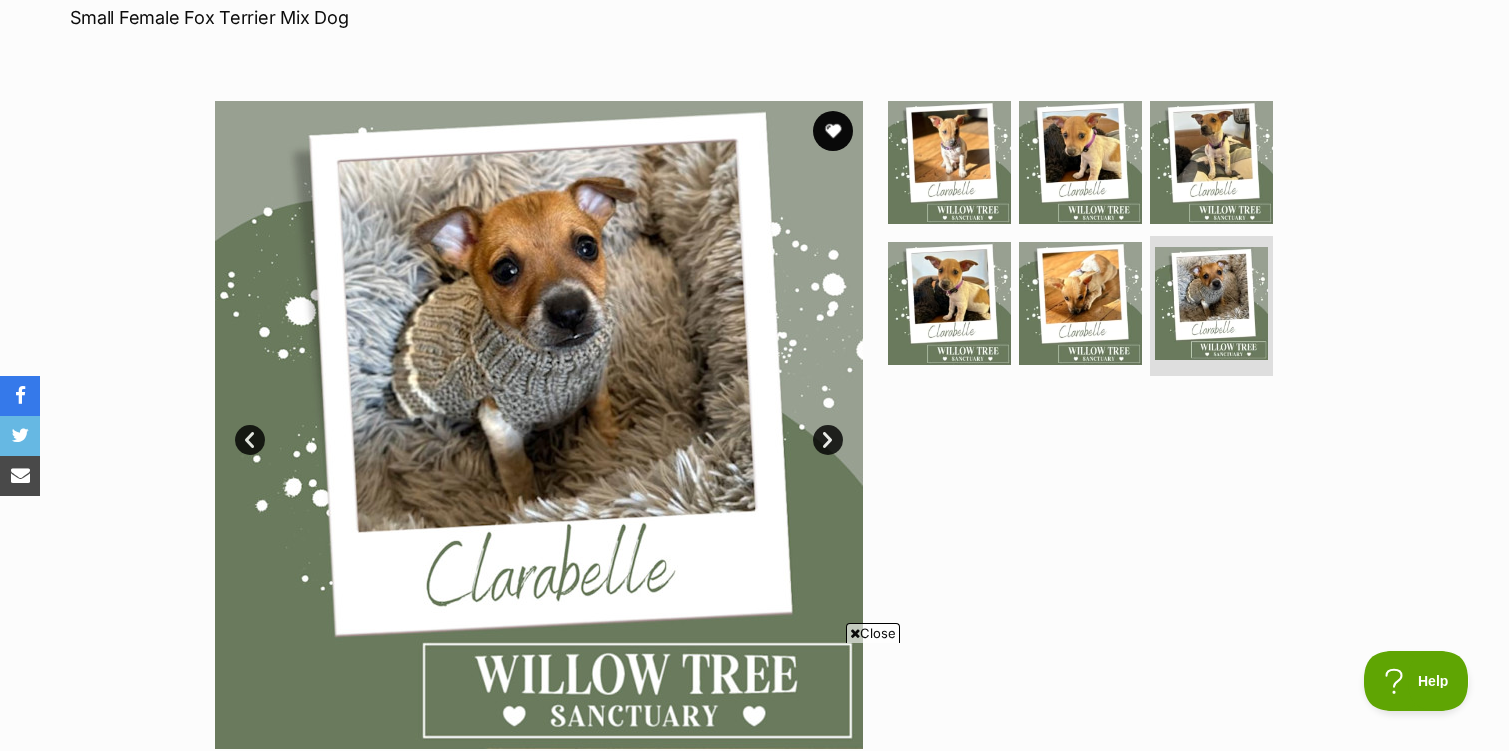 click on "Next" at bounding box center [828, 440] 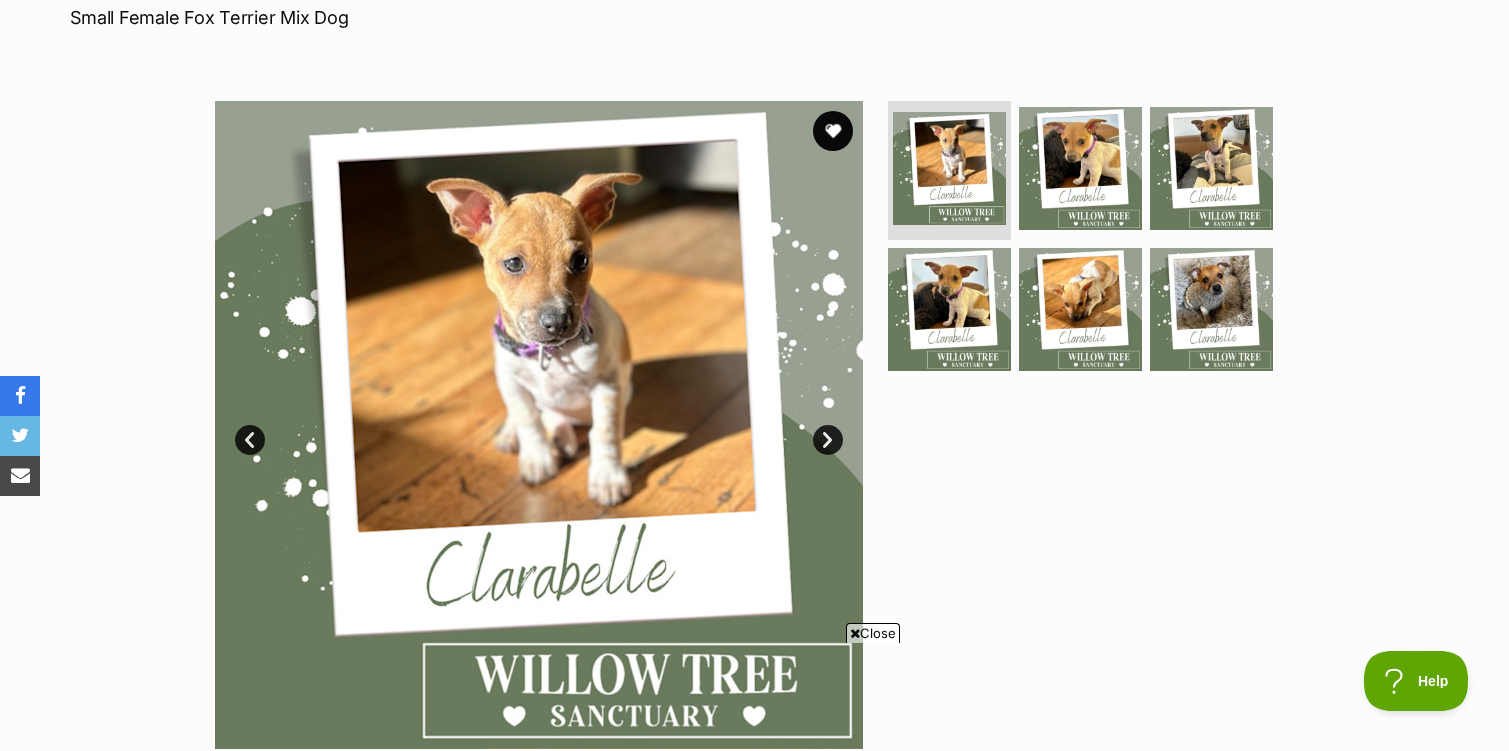 scroll, scrollTop: 0, scrollLeft: 0, axis: both 